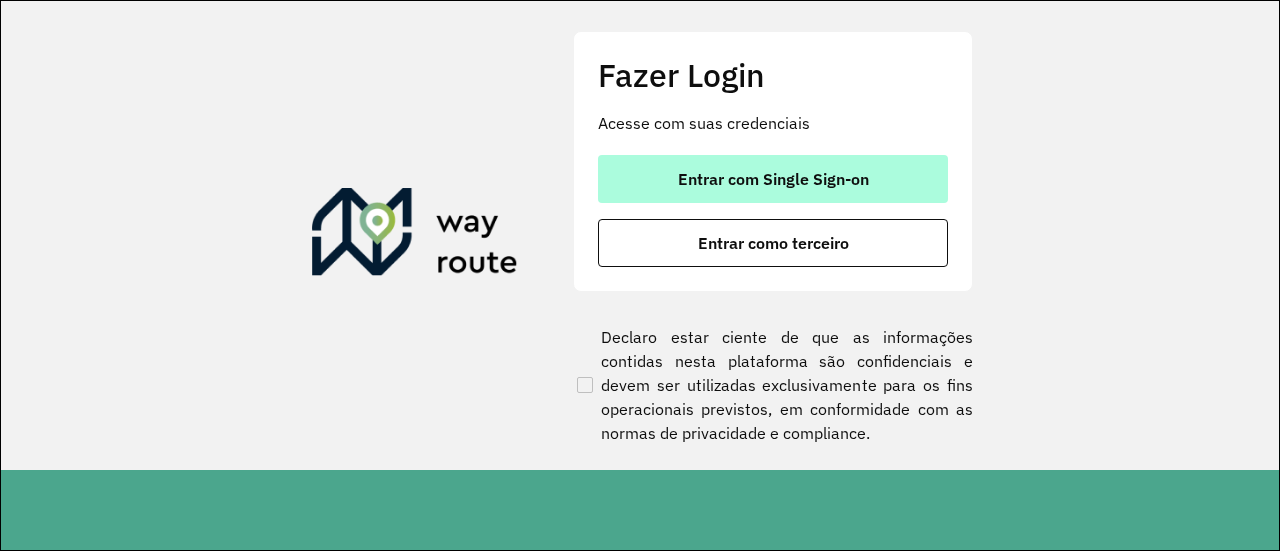 scroll, scrollTop: 0, scrollLeft: 0, axis: both 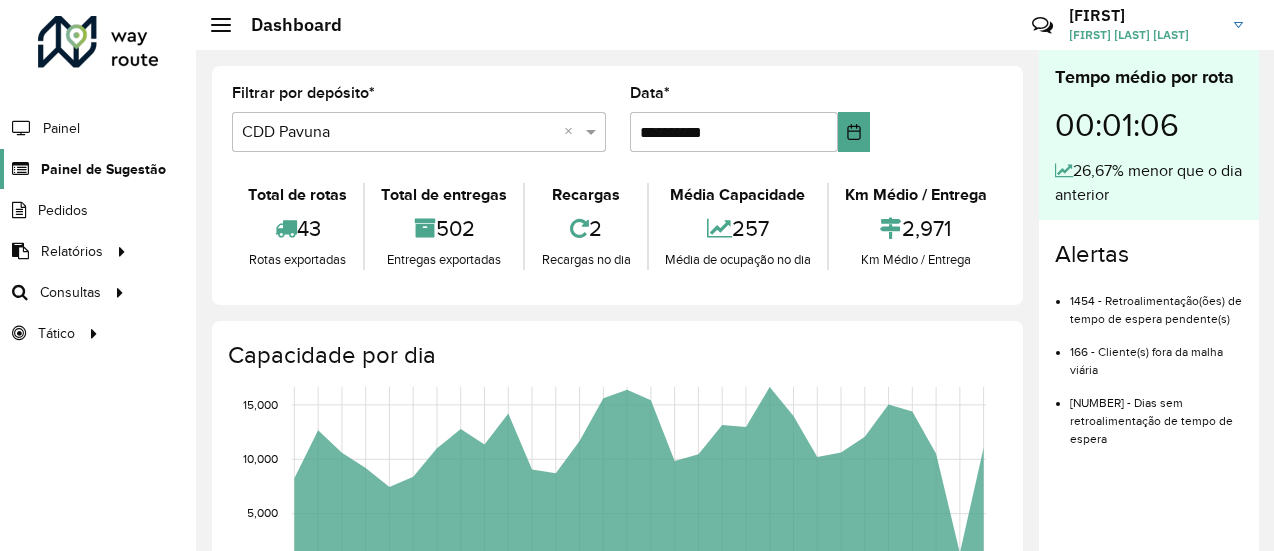 click on "Painel de Sugestão" 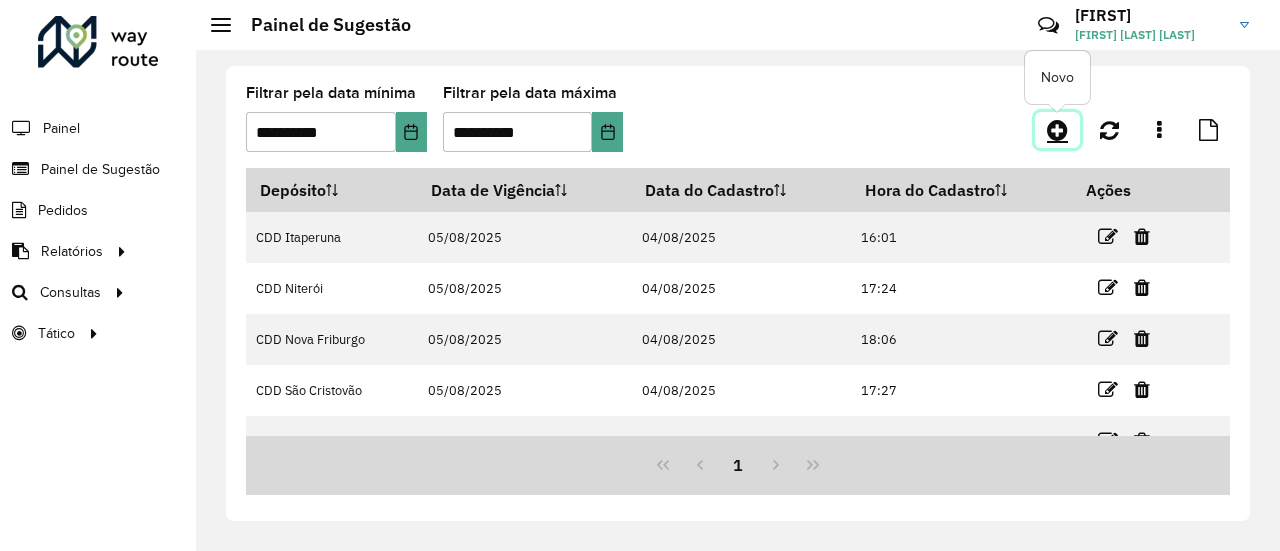 click 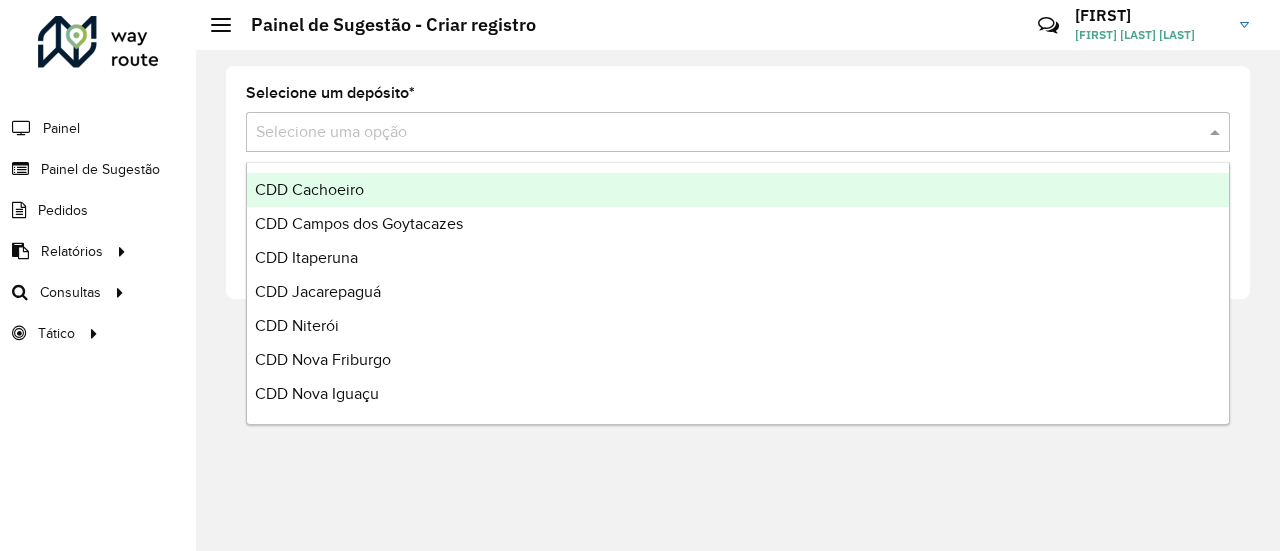 click on "Selecione uma opção" at bounding box center (738, 132) 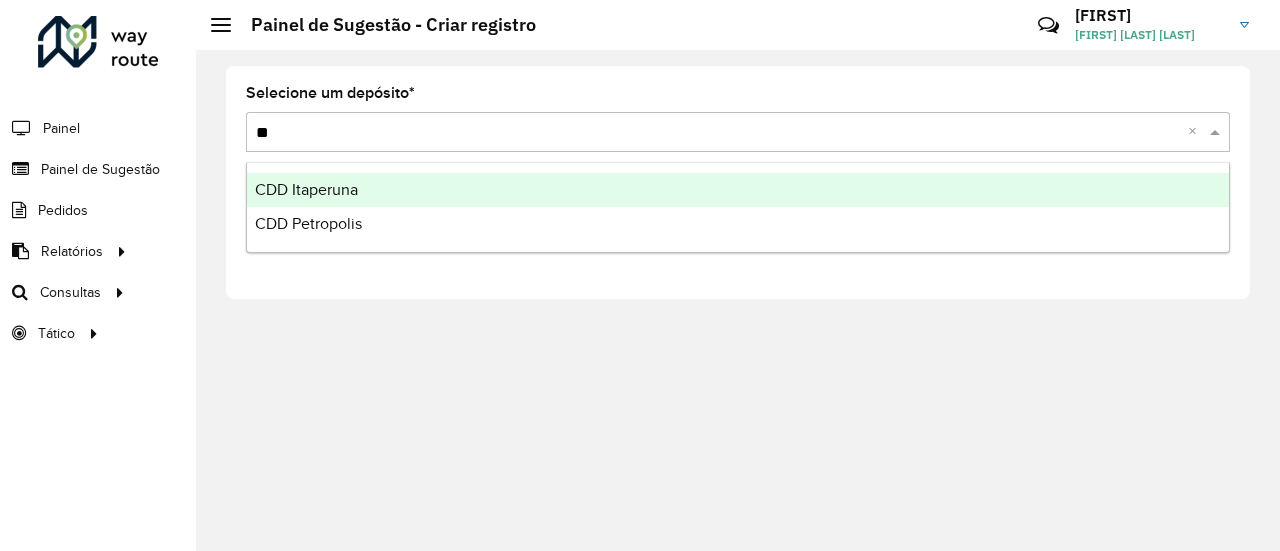 type on "***" 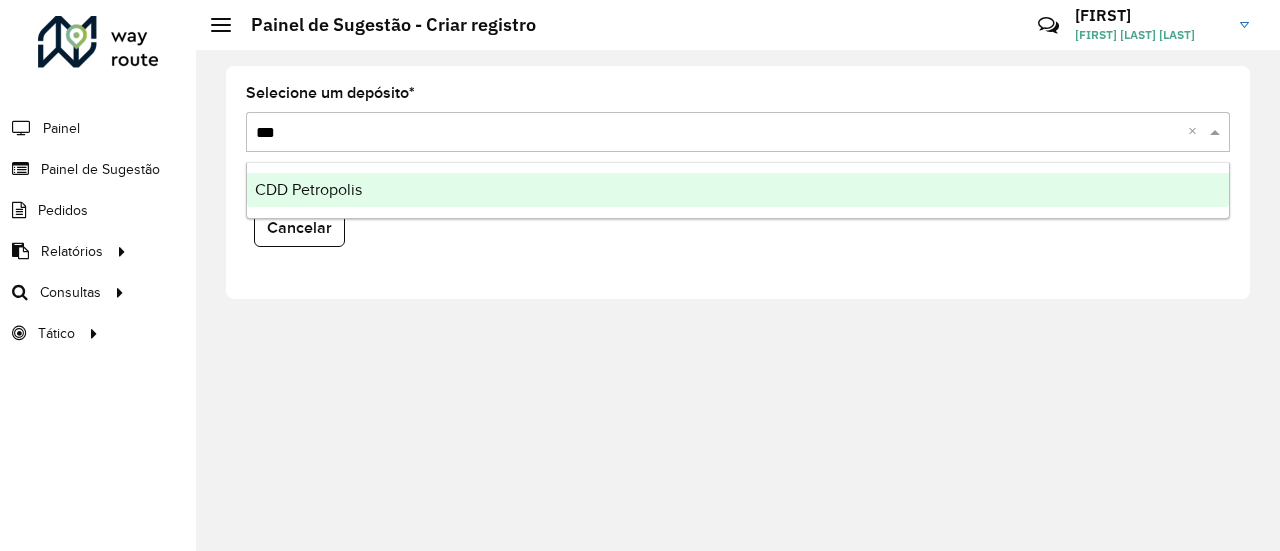 click on "CDD Petropolis" at bounding box center [738, 190] 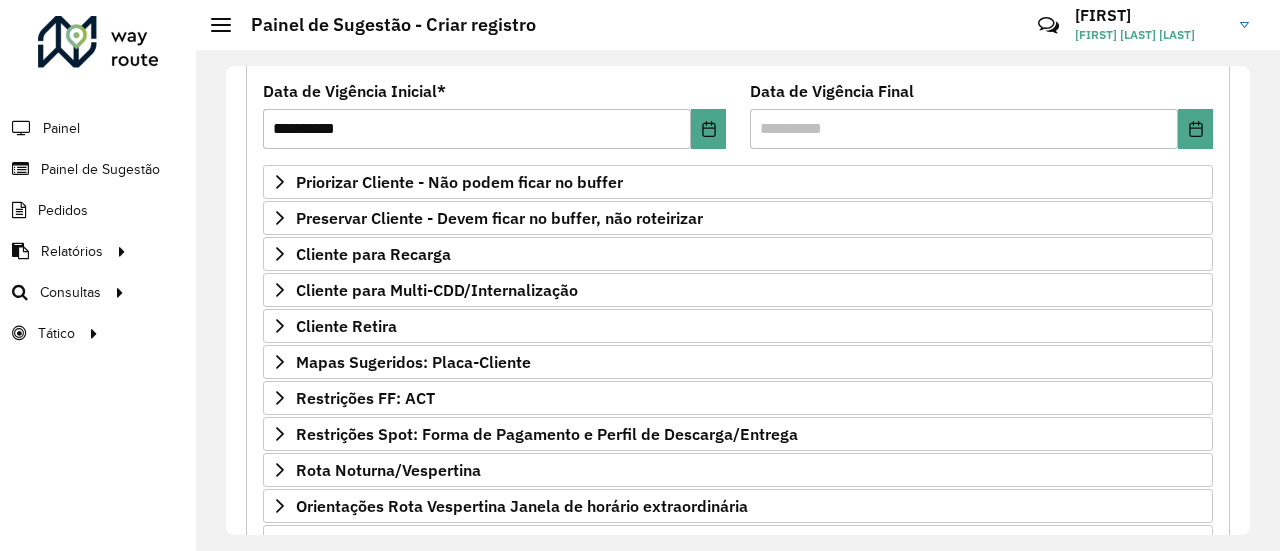 scroll, scrollTop: 272, scrollLeft: 0, axis: vertical 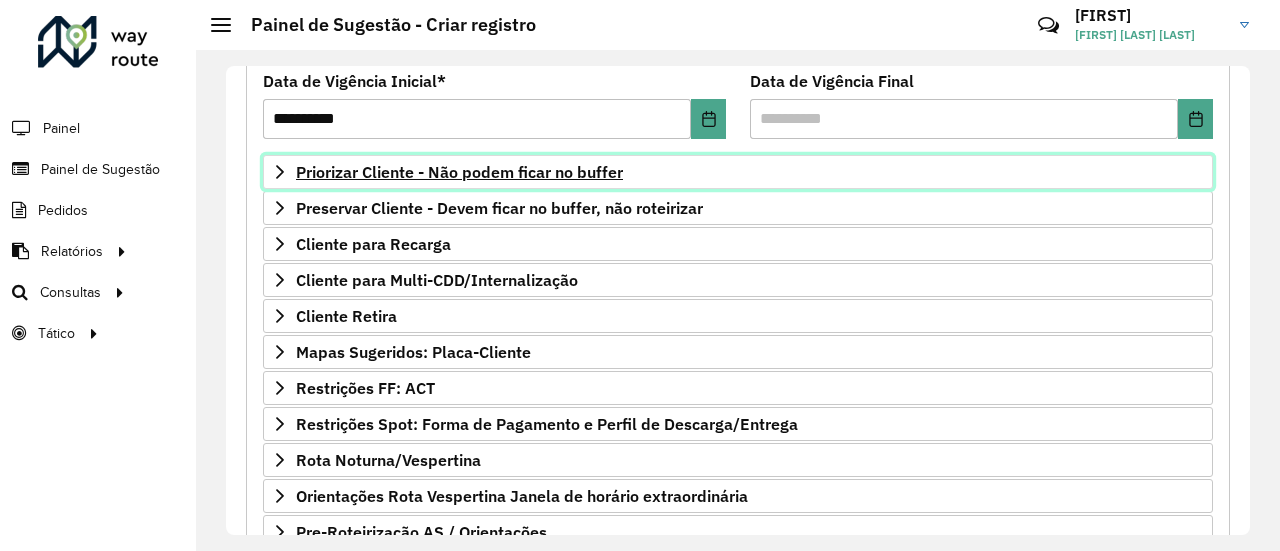 click on "Priorizar Cliente - Não podem ficar no buffer" at bounding box center (738, 172) 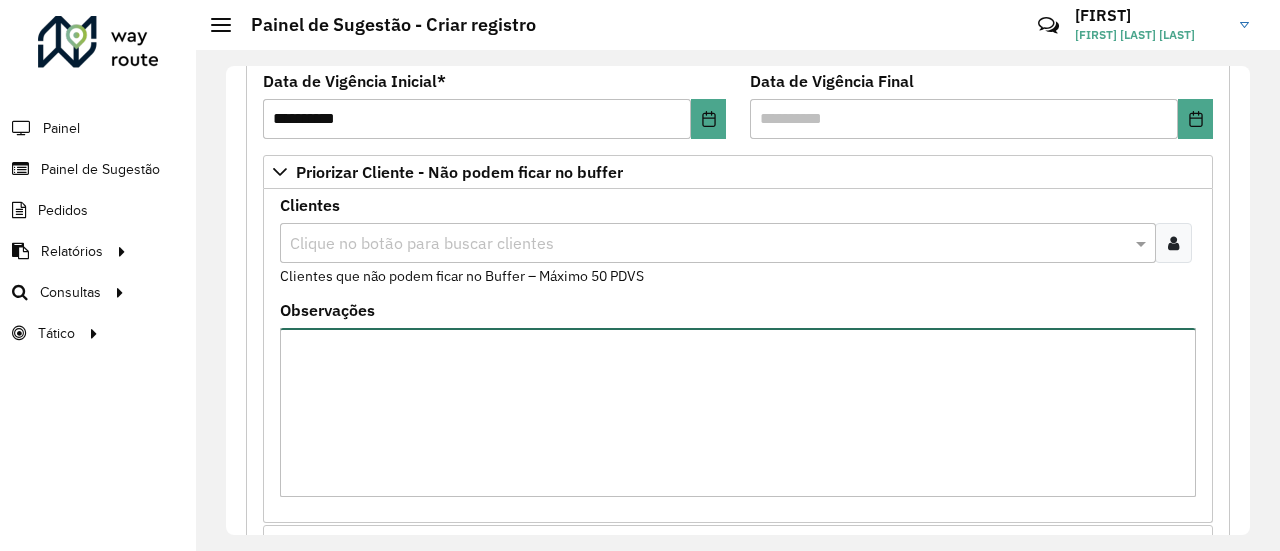 click on "Observações" at bounding box center [738, 412] 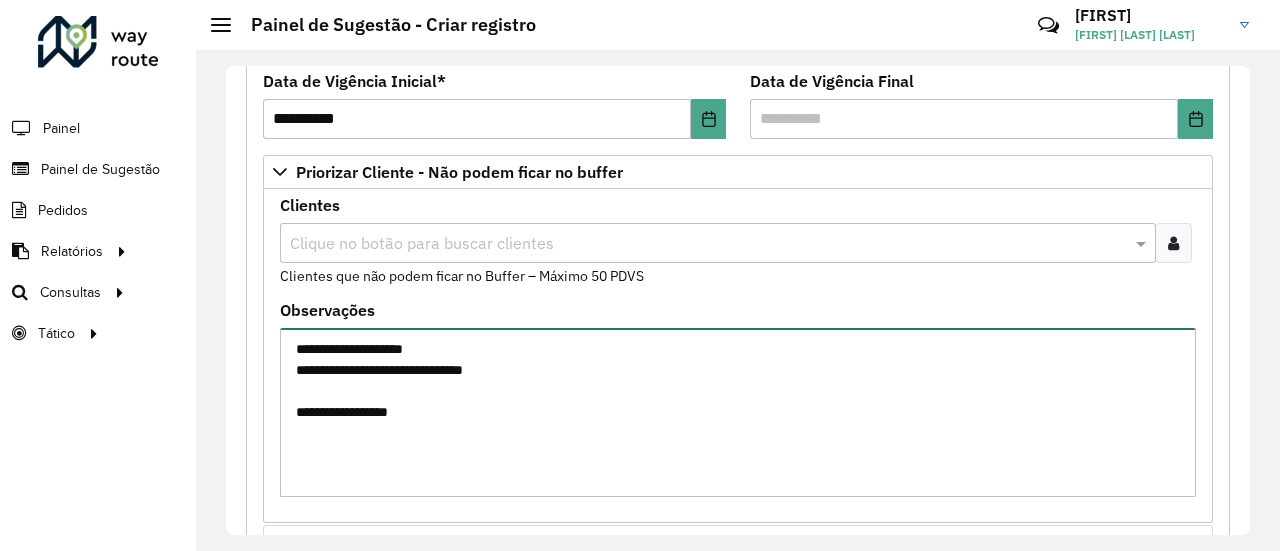 type on "**********" 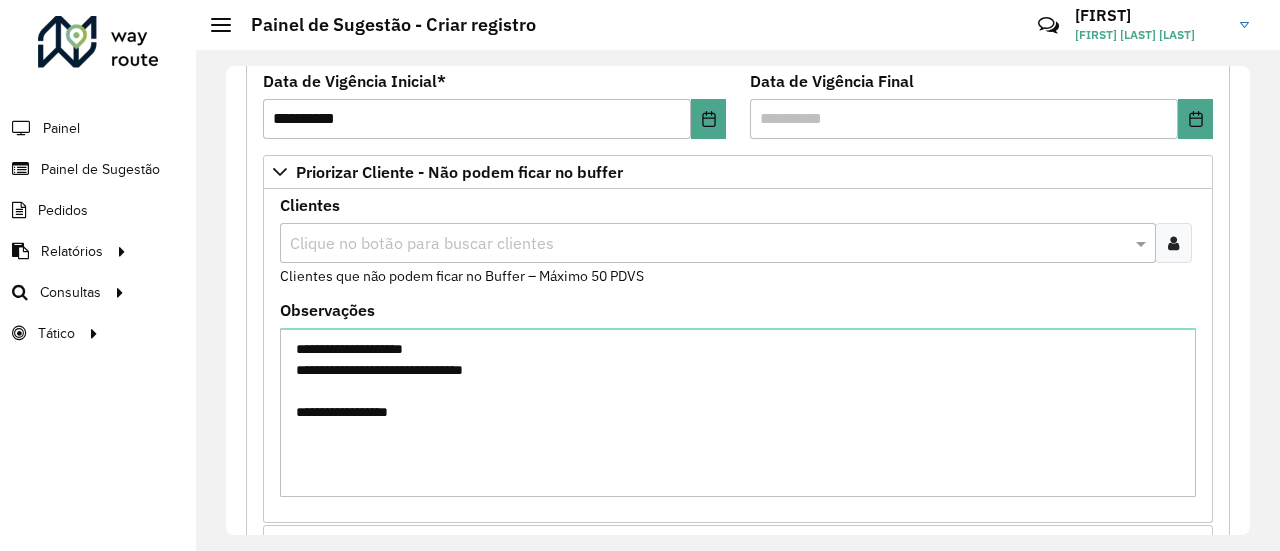 click at bounding box center [708, 244] 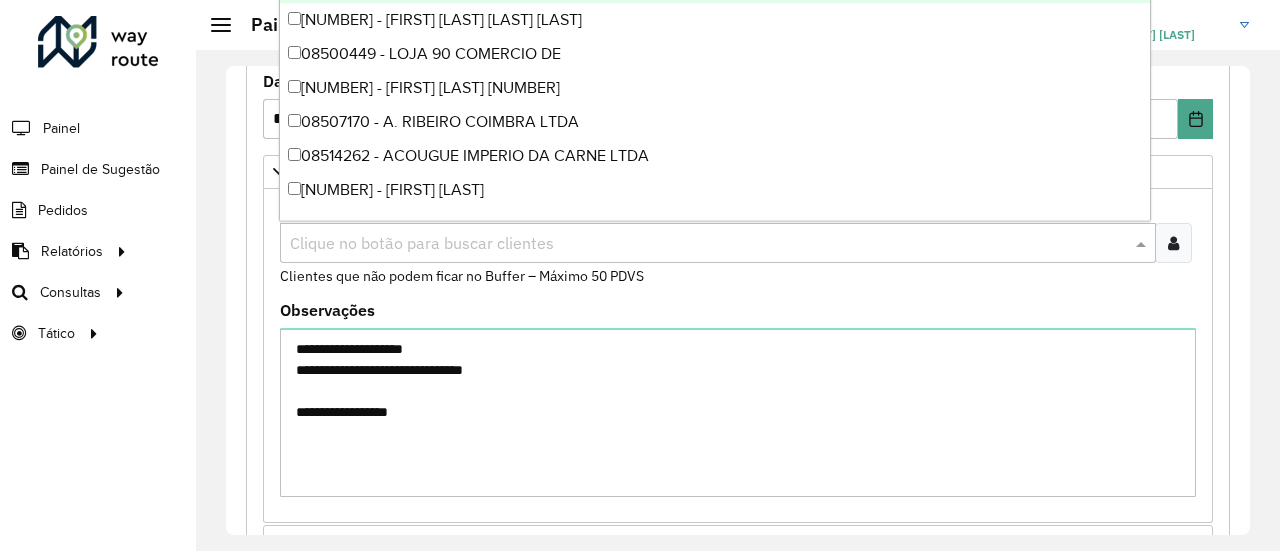 paste on "****" 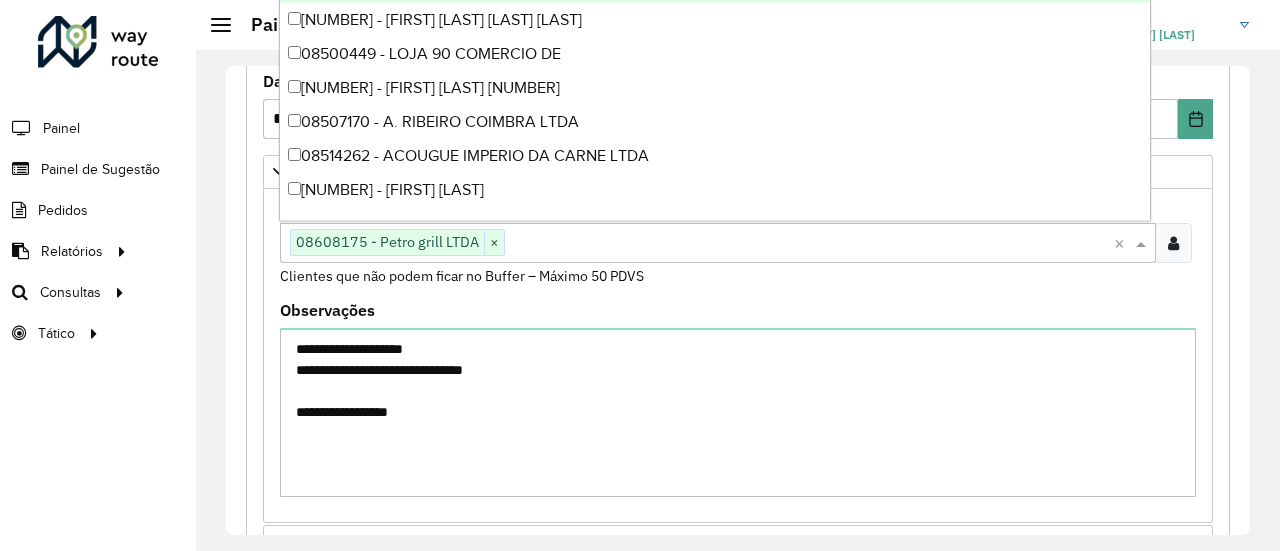 paste on "****" 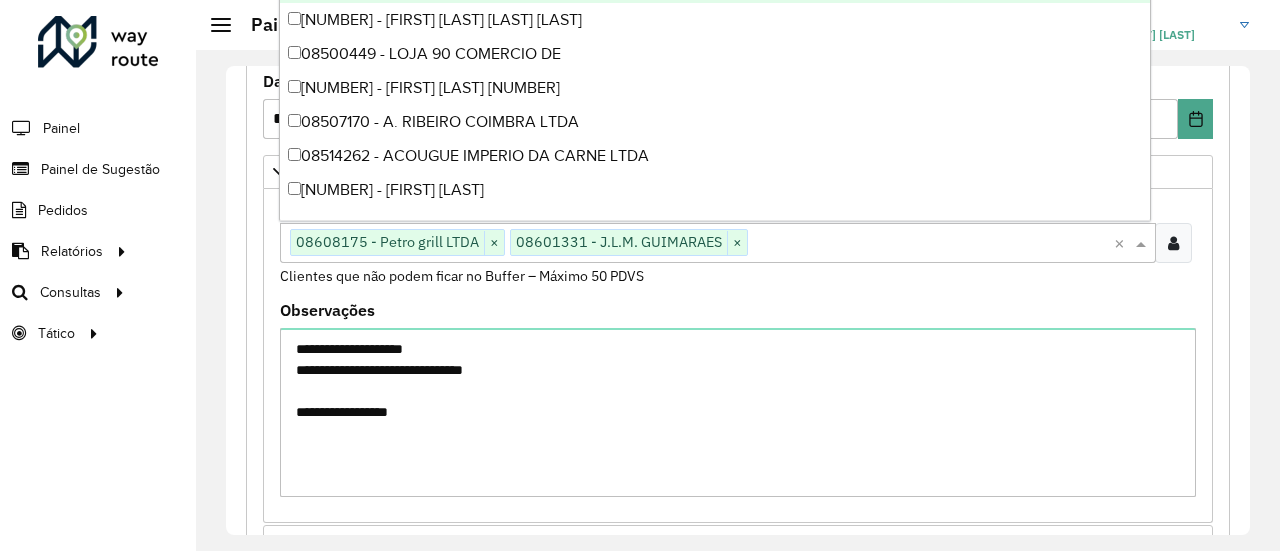 paste on "****" 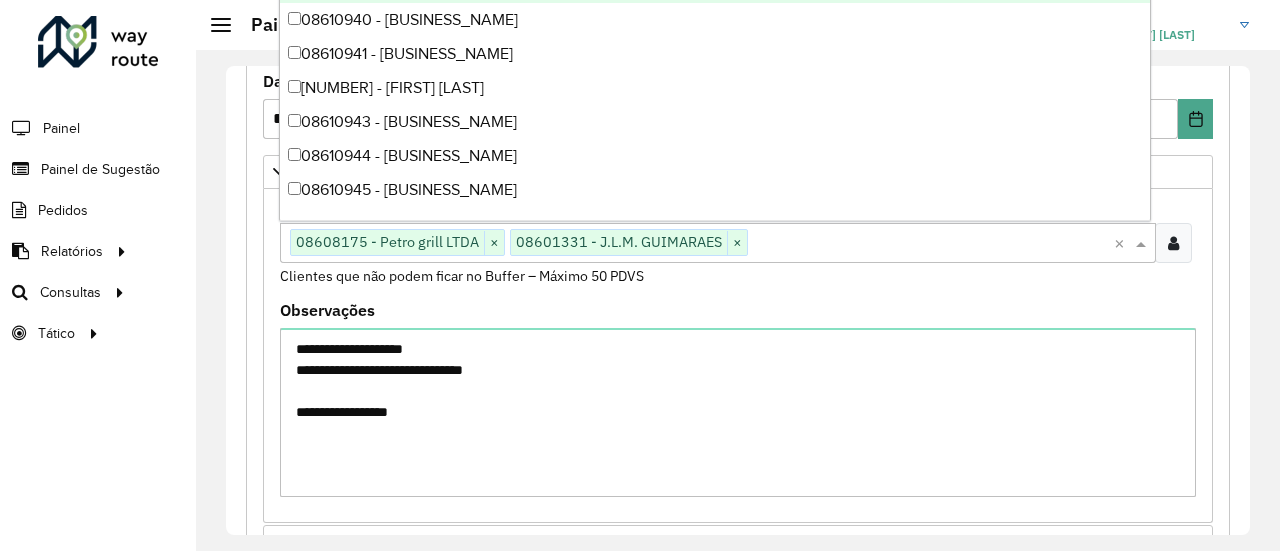 type on "****" 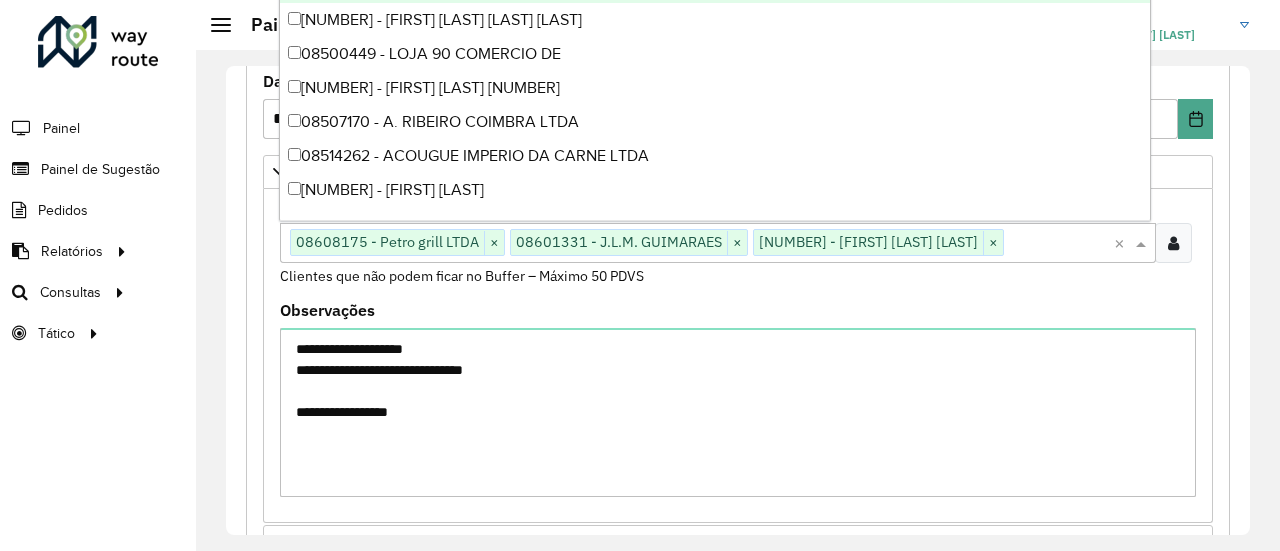 paste on "****" 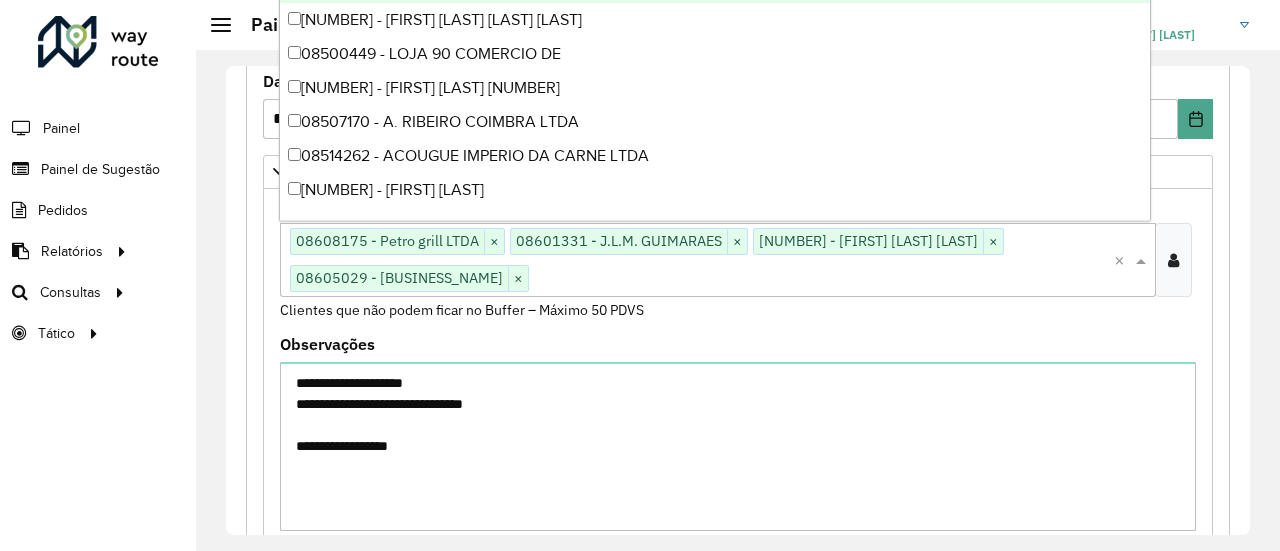 paste on "*****" 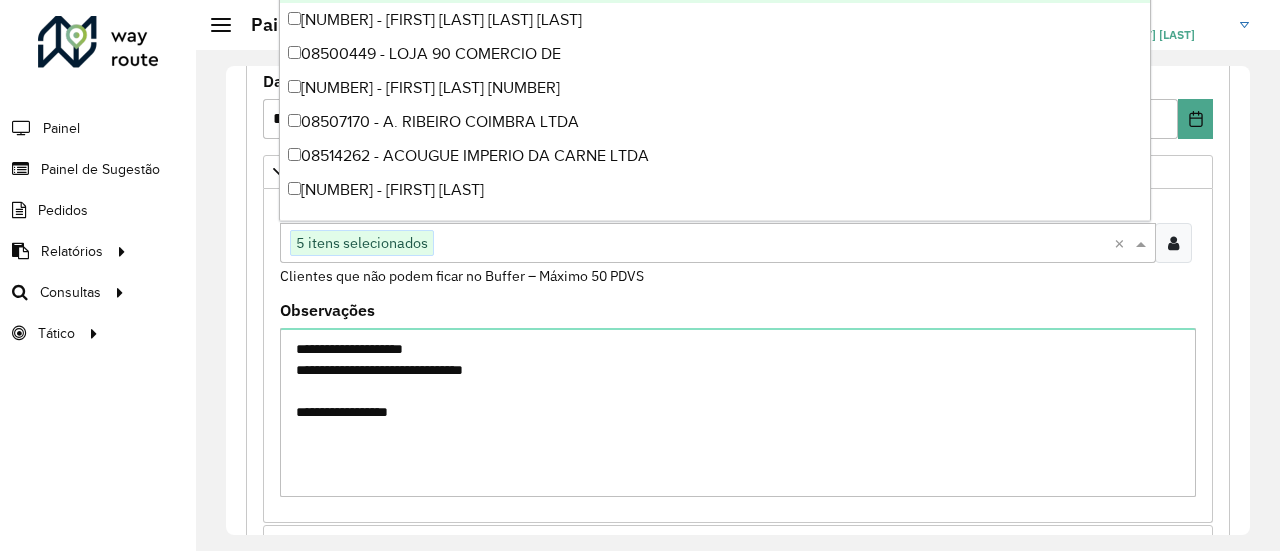 paste on "*****" 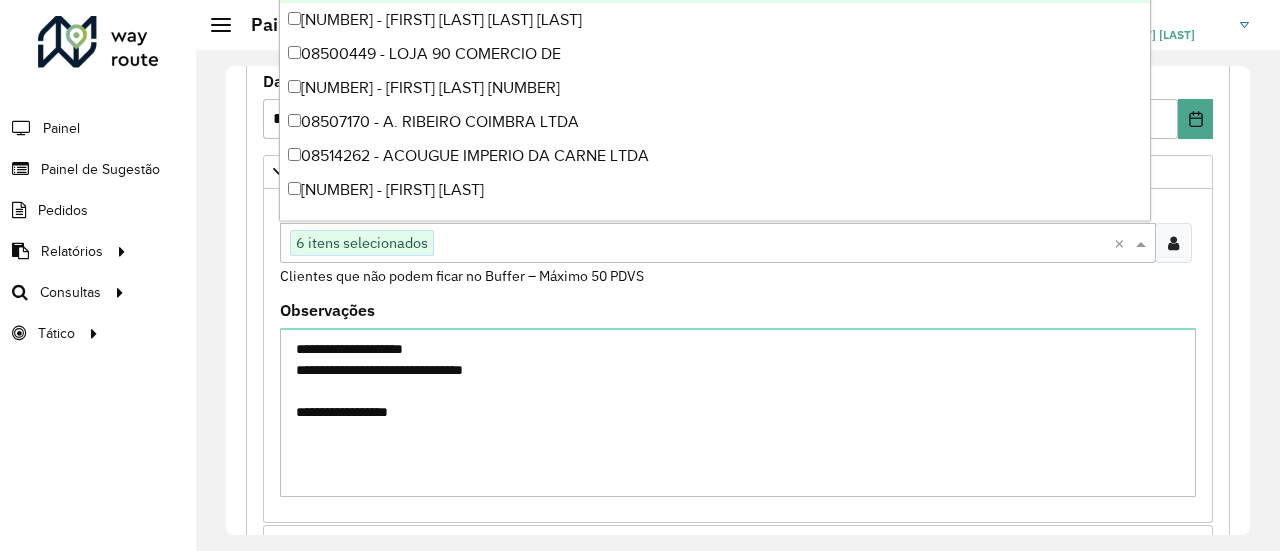 click at bounding box center (774, 244) 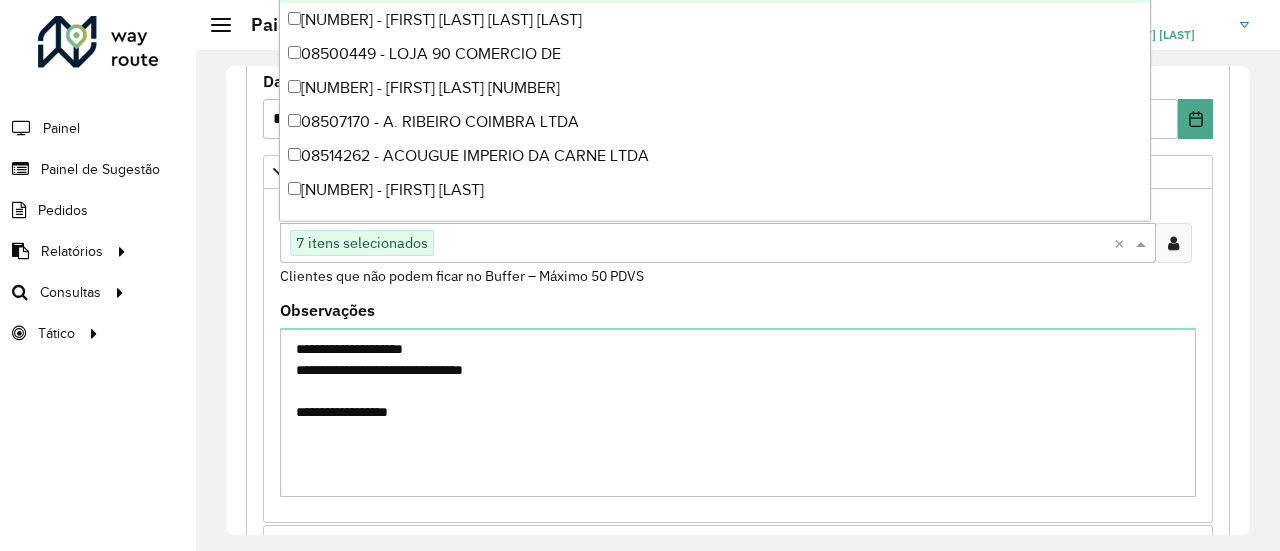 paste on "****" 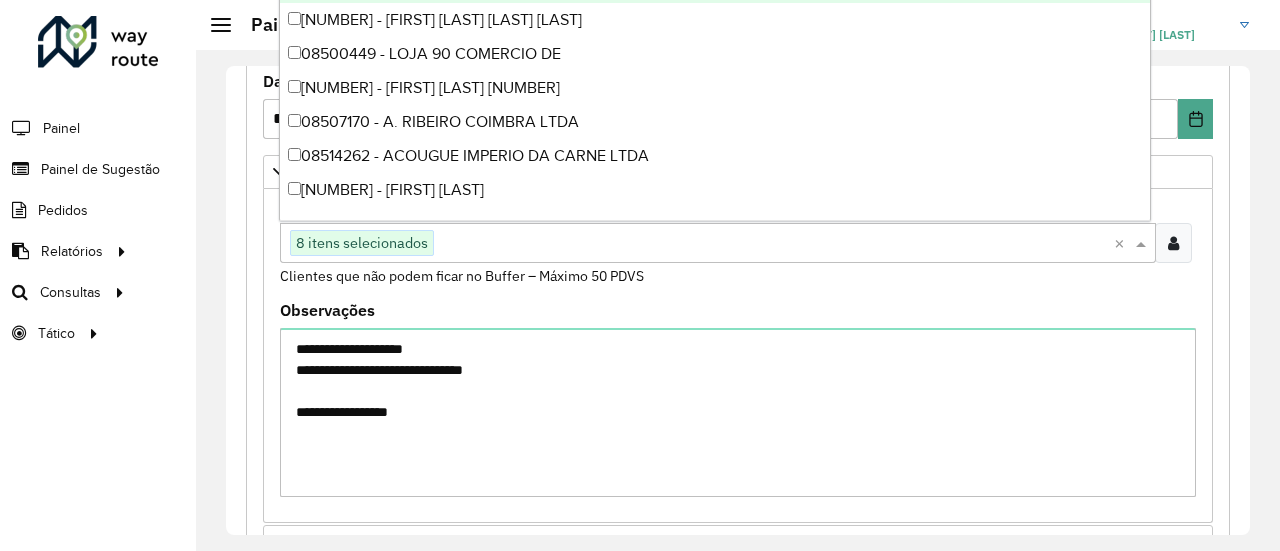 paste on "*****" 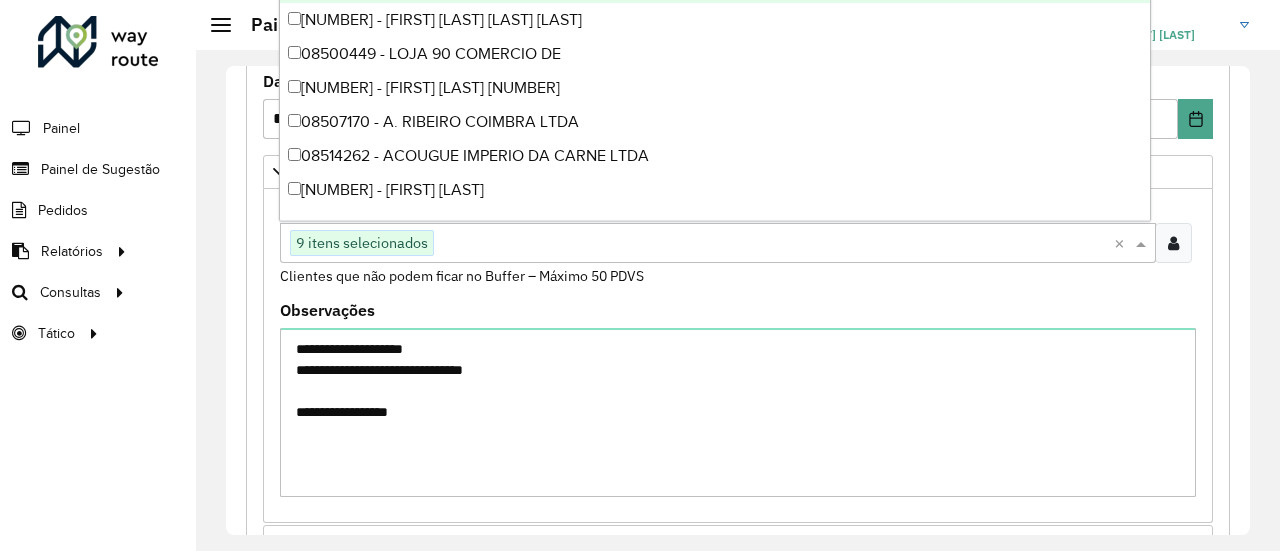 paste on "*****" 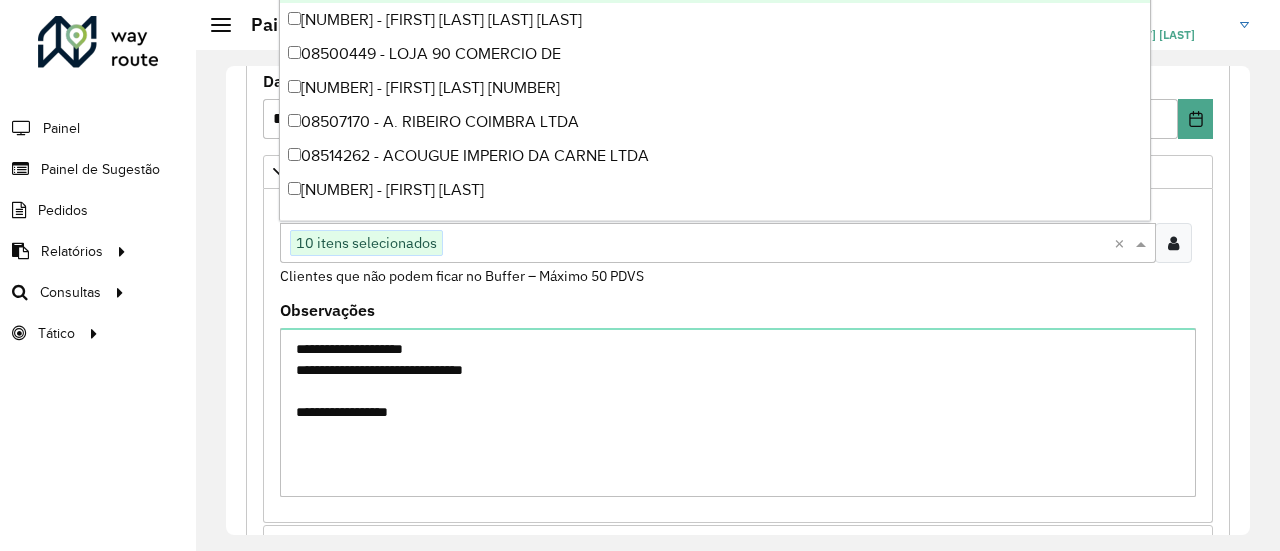 paste on "****" 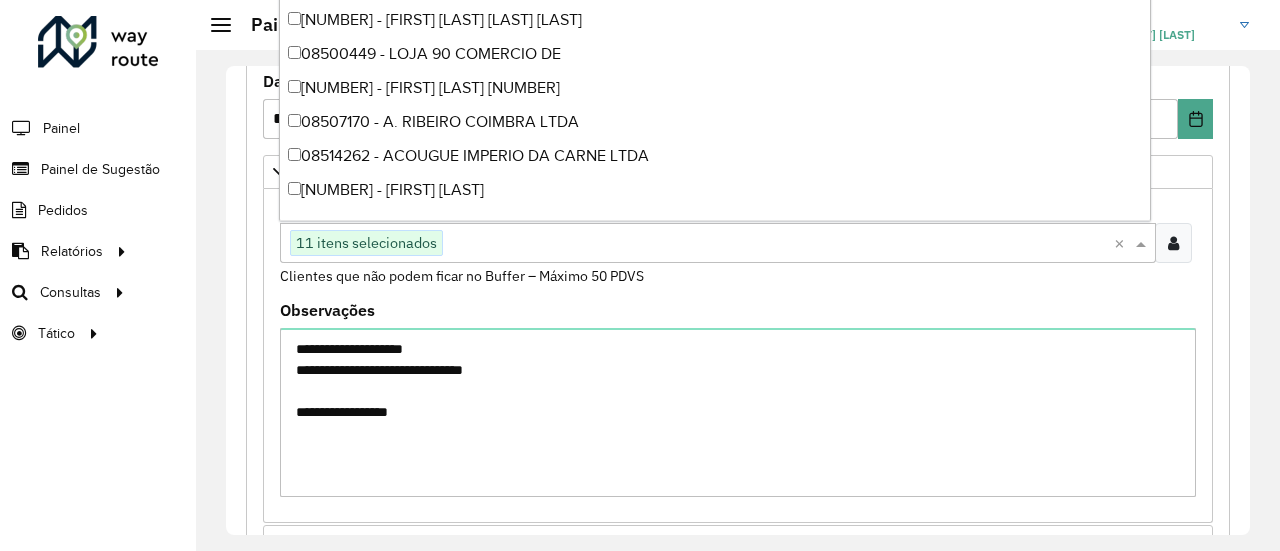 paste on "*****" 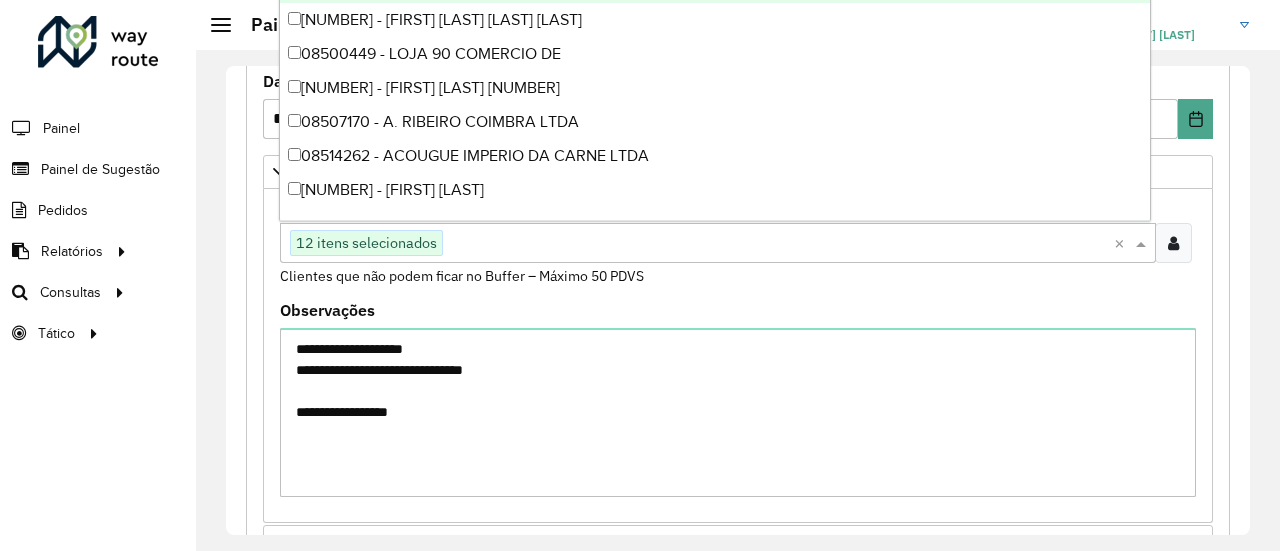 paste on "****" 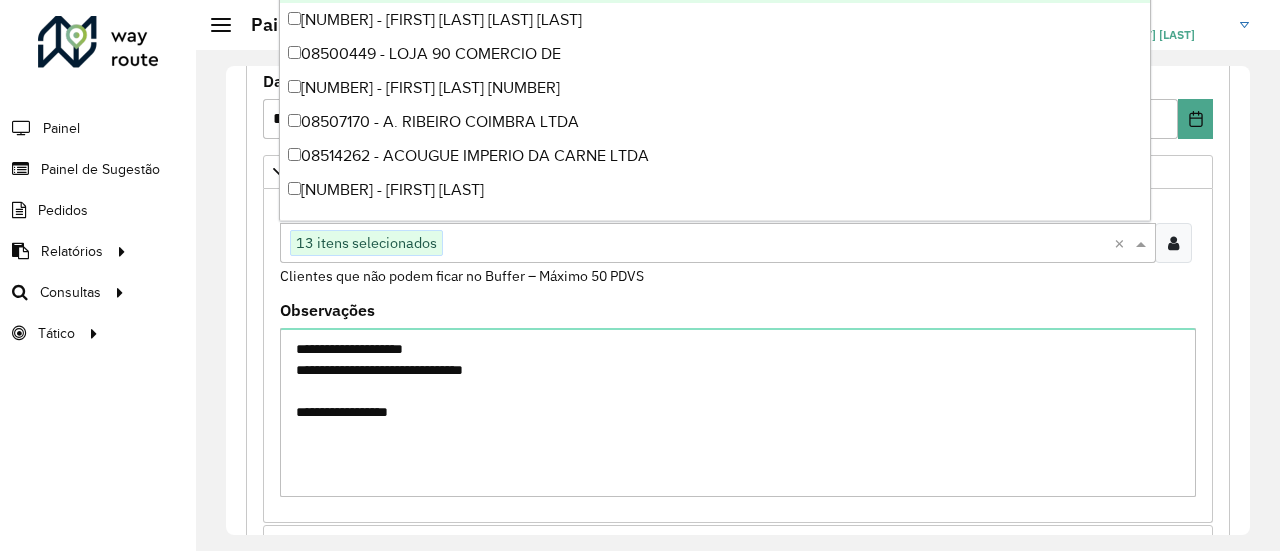 paste on "****" 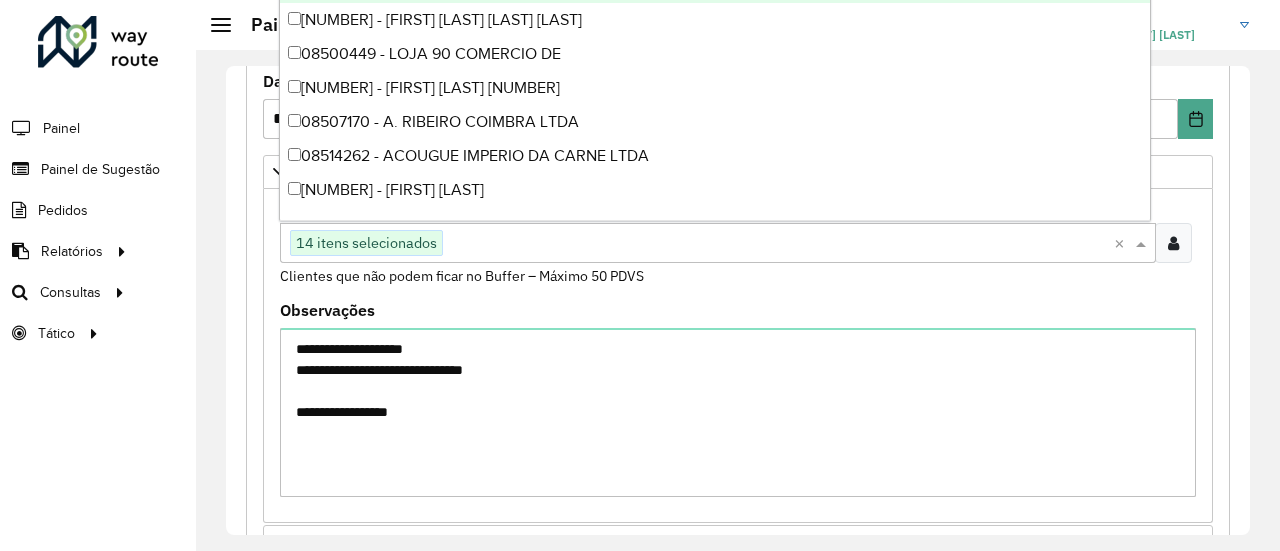 paste on "****" 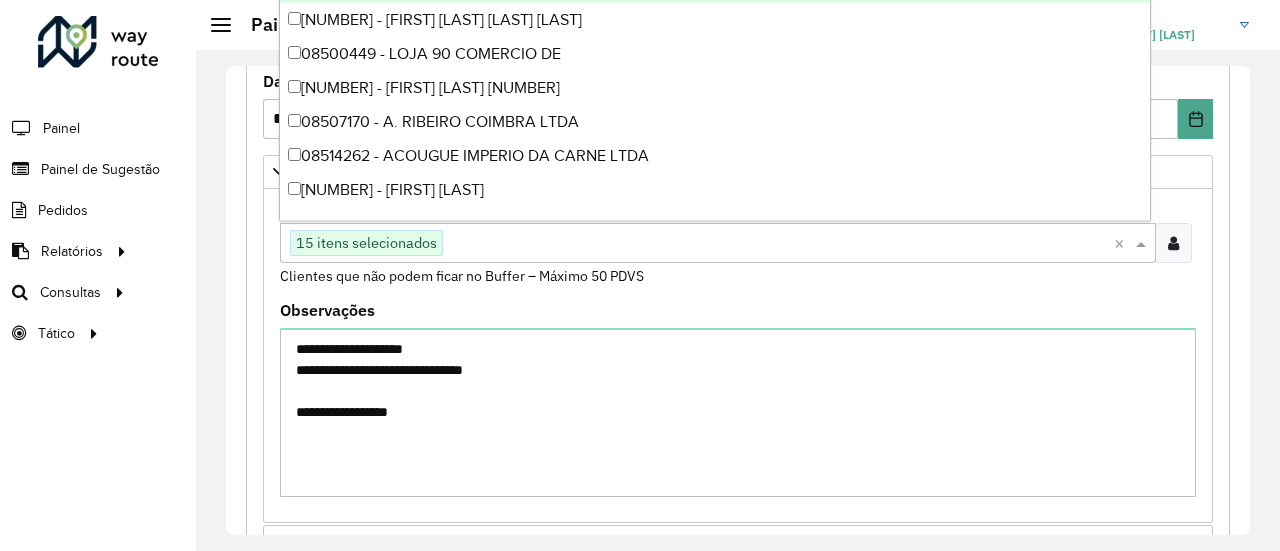 paste on "****" 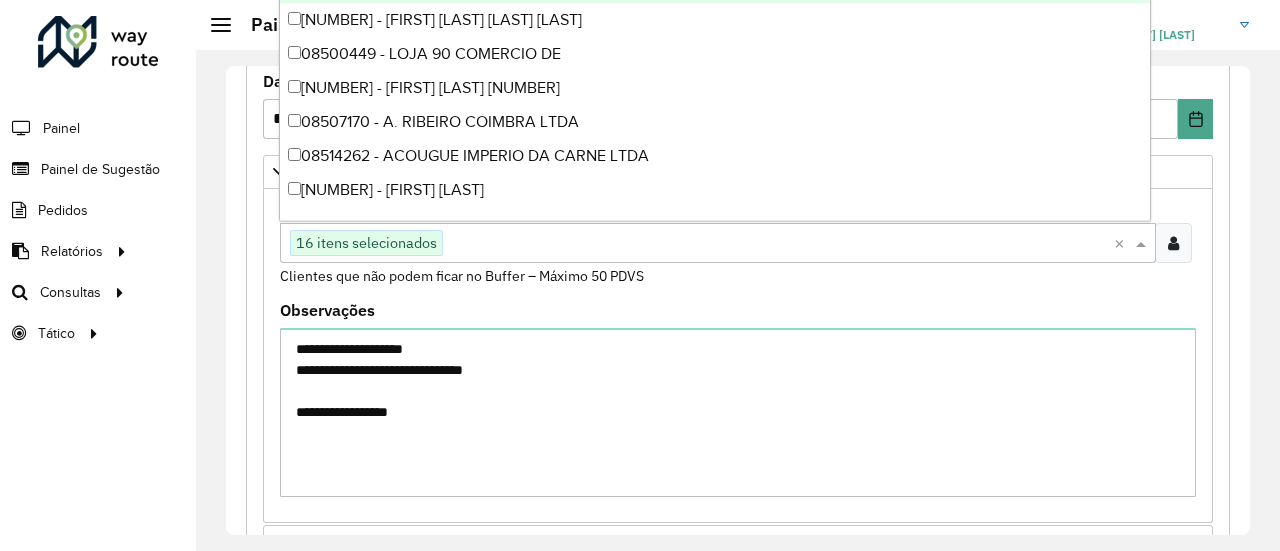 paste on "*****" 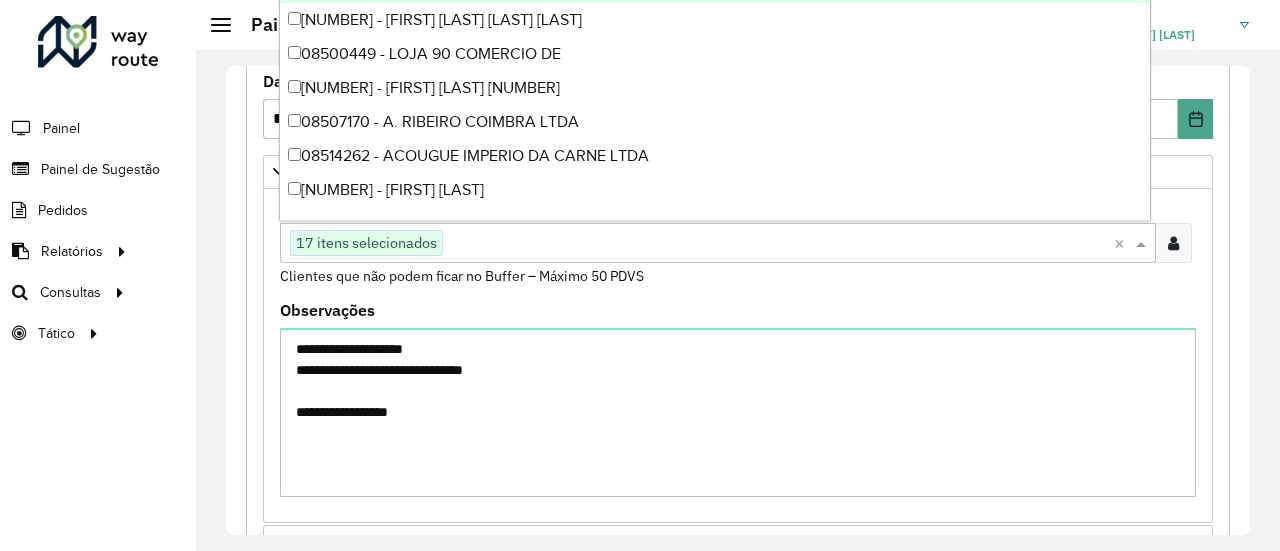 paste on "*****" 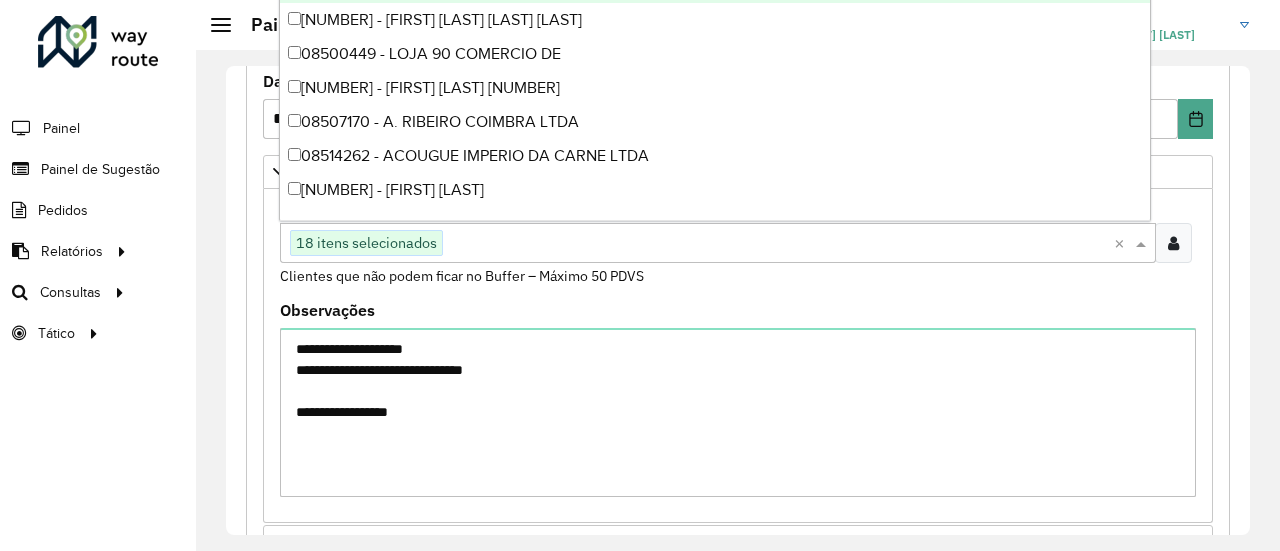 paste on "*****" 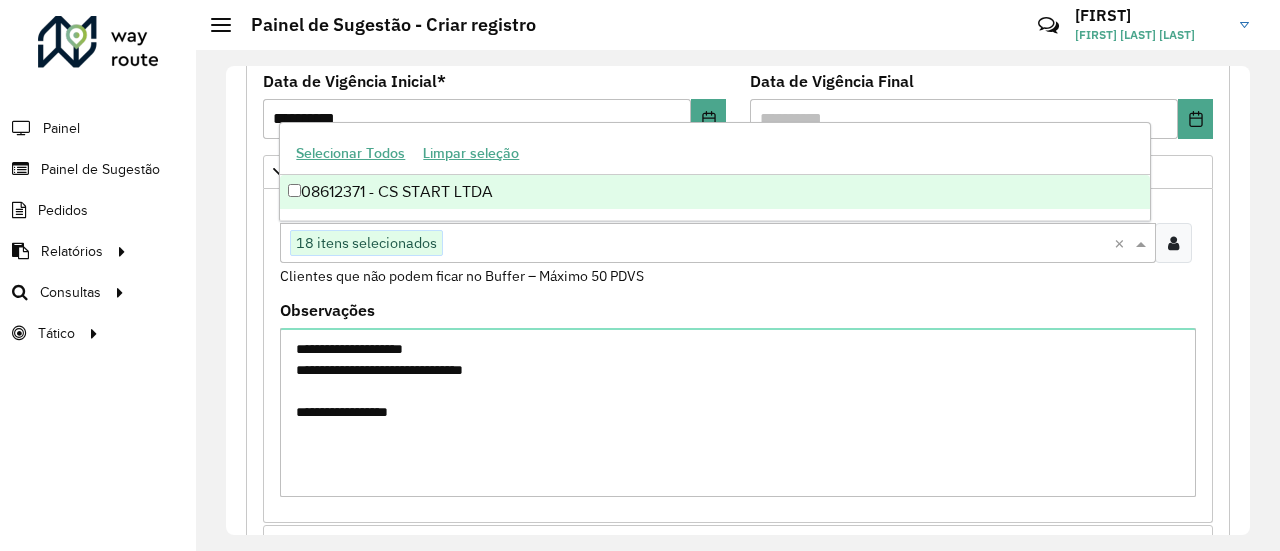type on "*****" 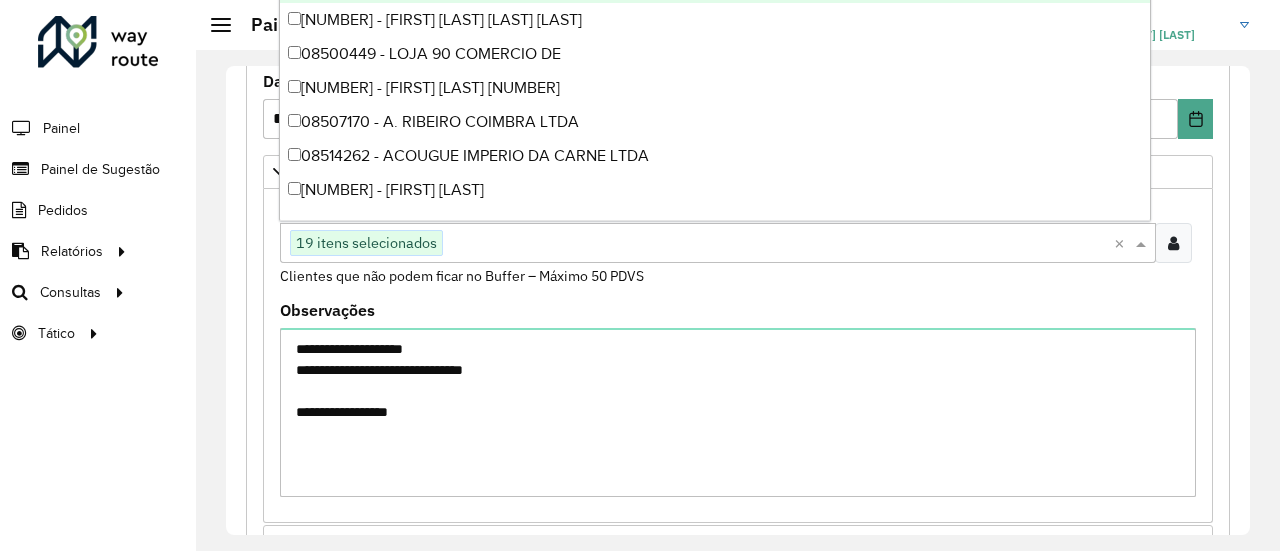 paste on "*****" 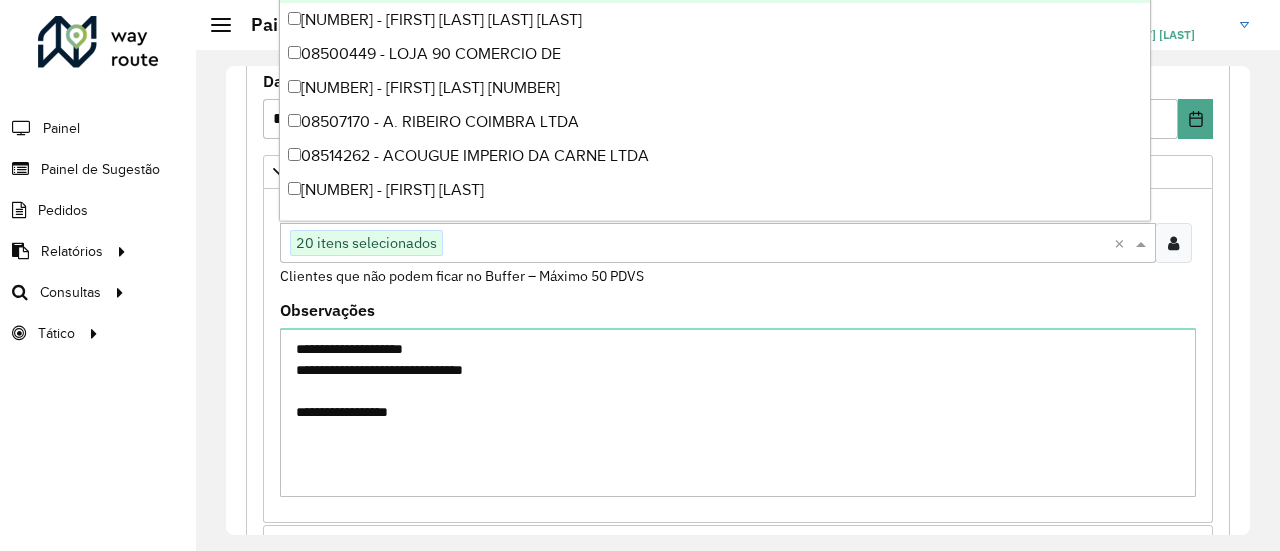 paste on "*****" 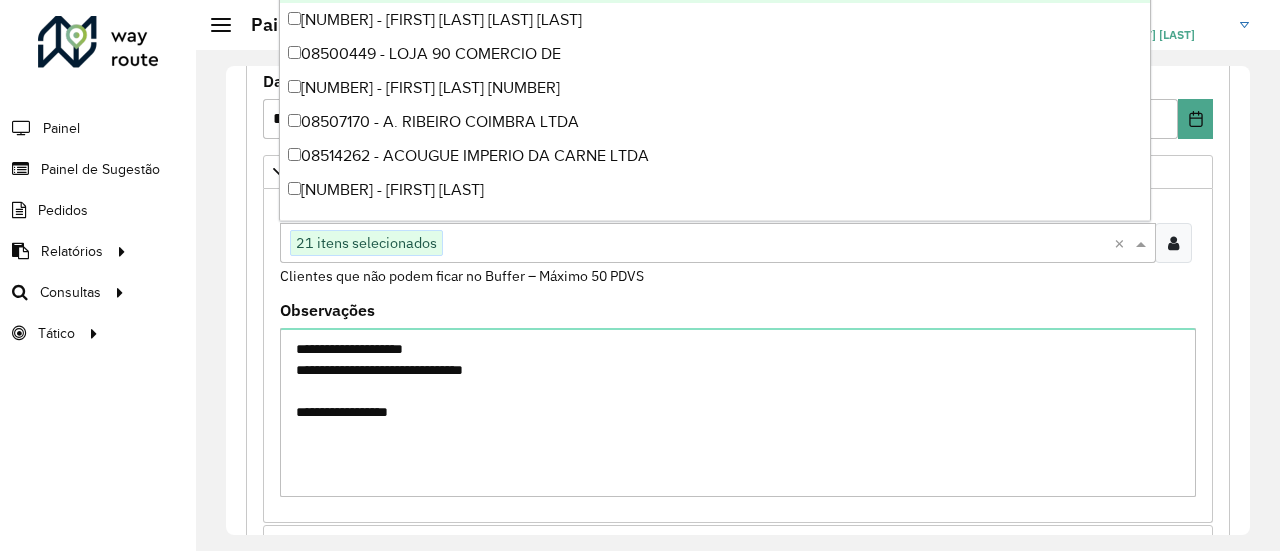paste on "*****" 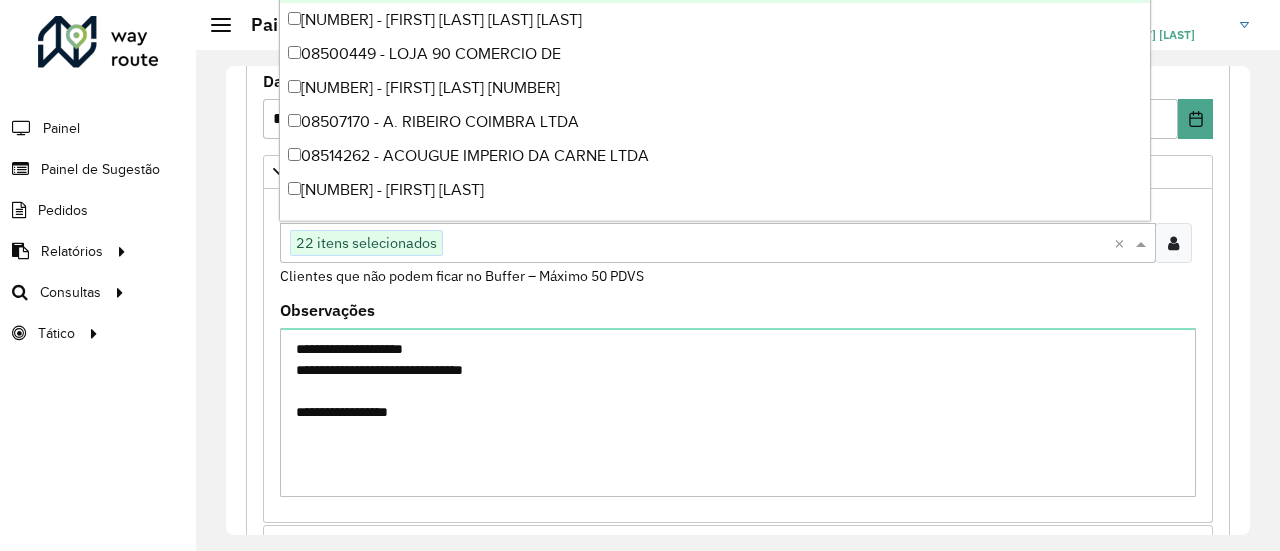 paste on "*****" 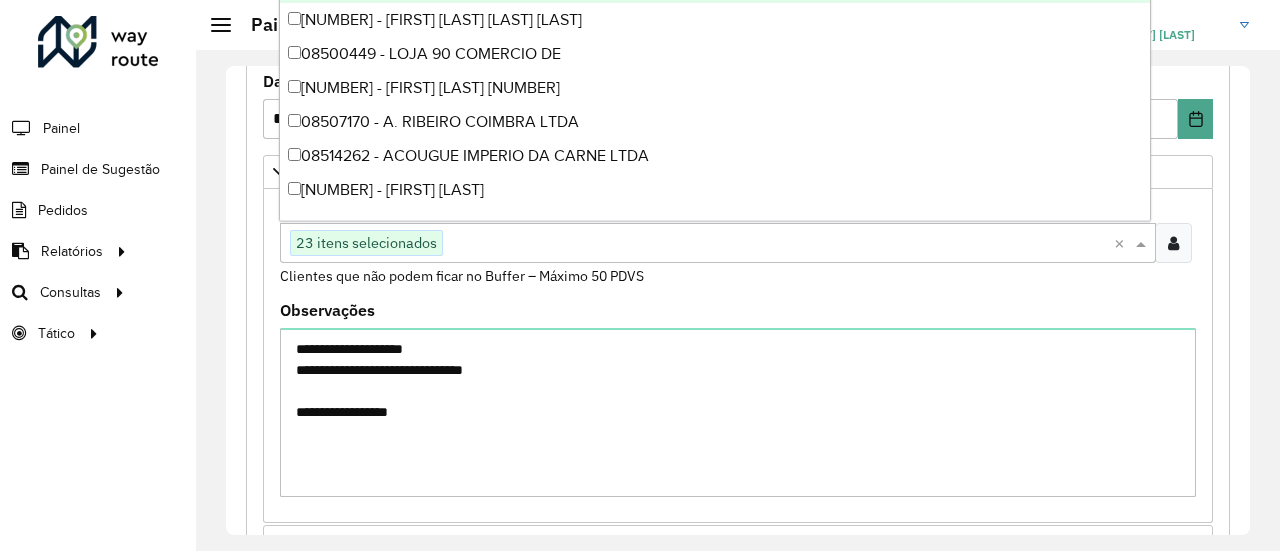 paste on "*****" 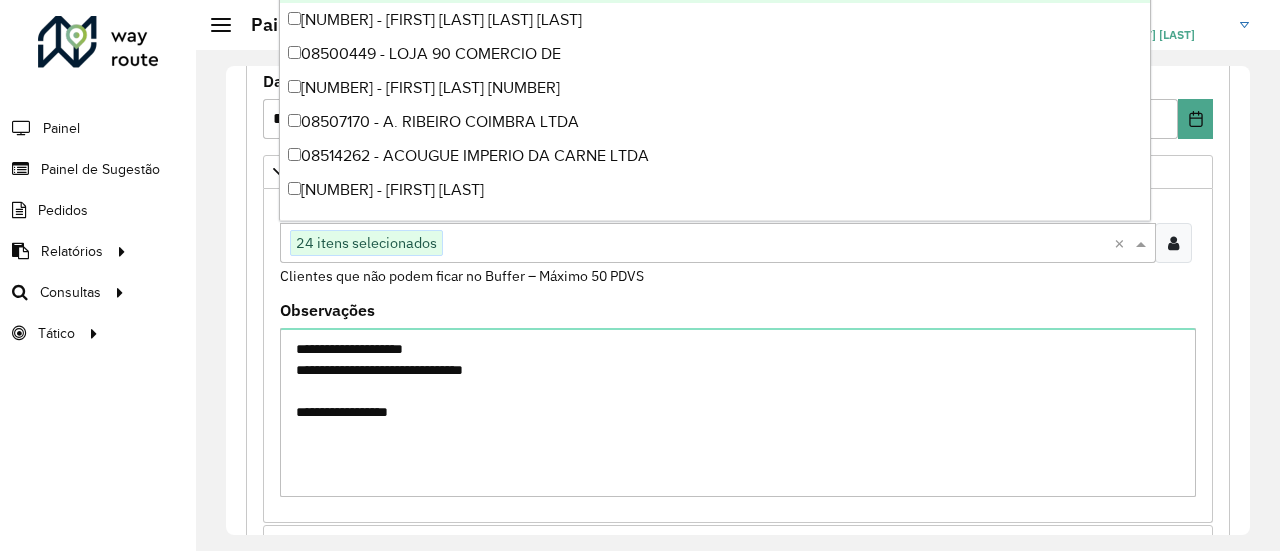 paste on "****" 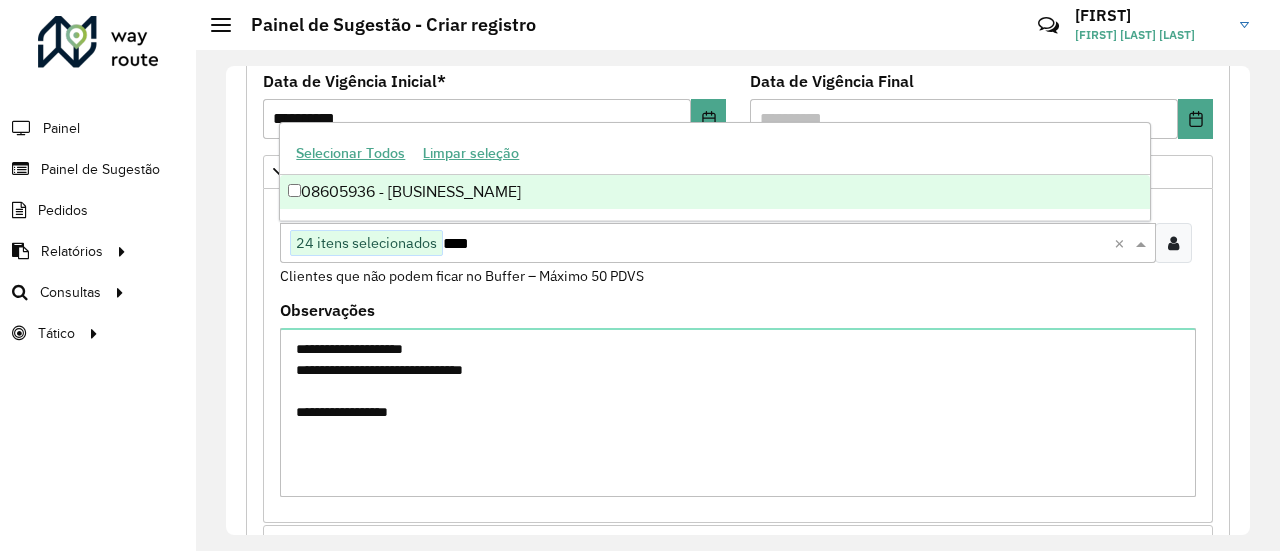 type 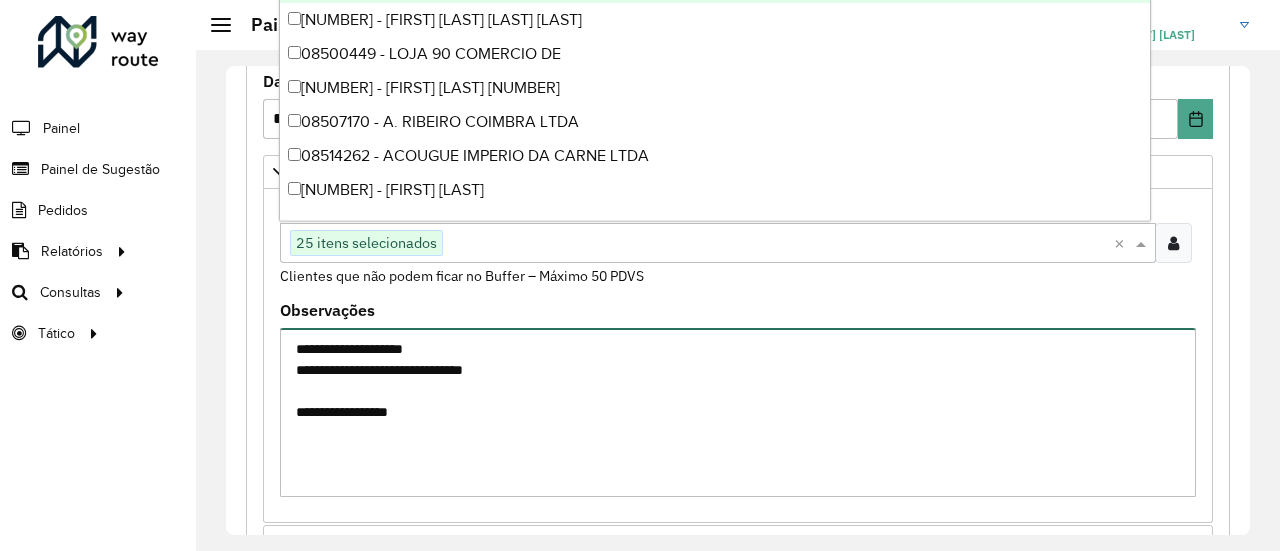 click on "**********" at bounding box center (738, 412) 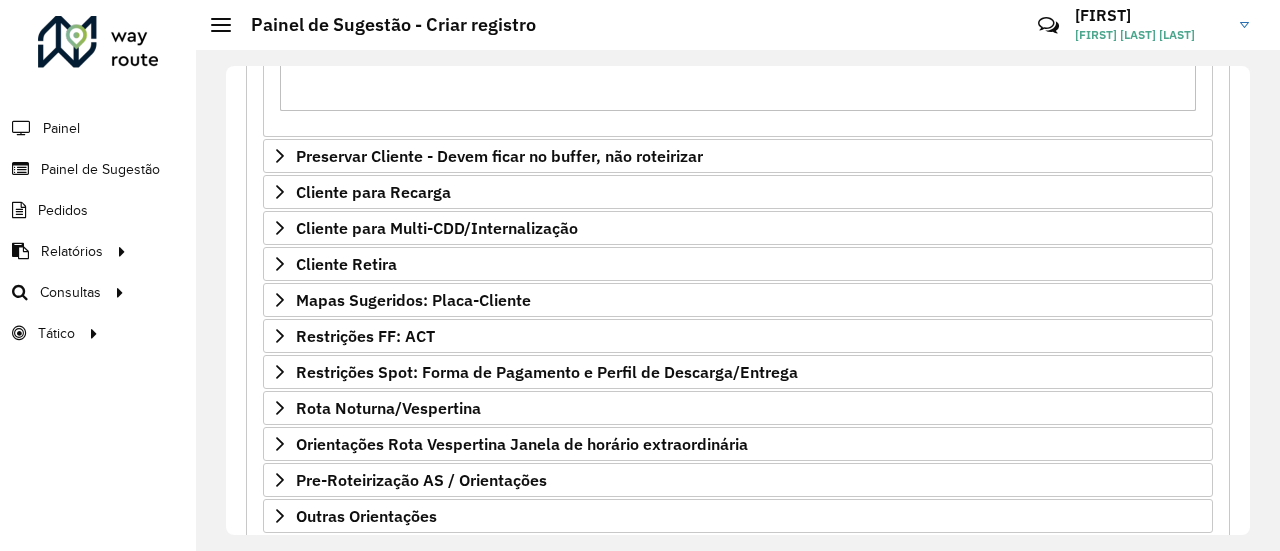 scroll, scrollTop: 768, scrollLeft: 0, axis: vertical 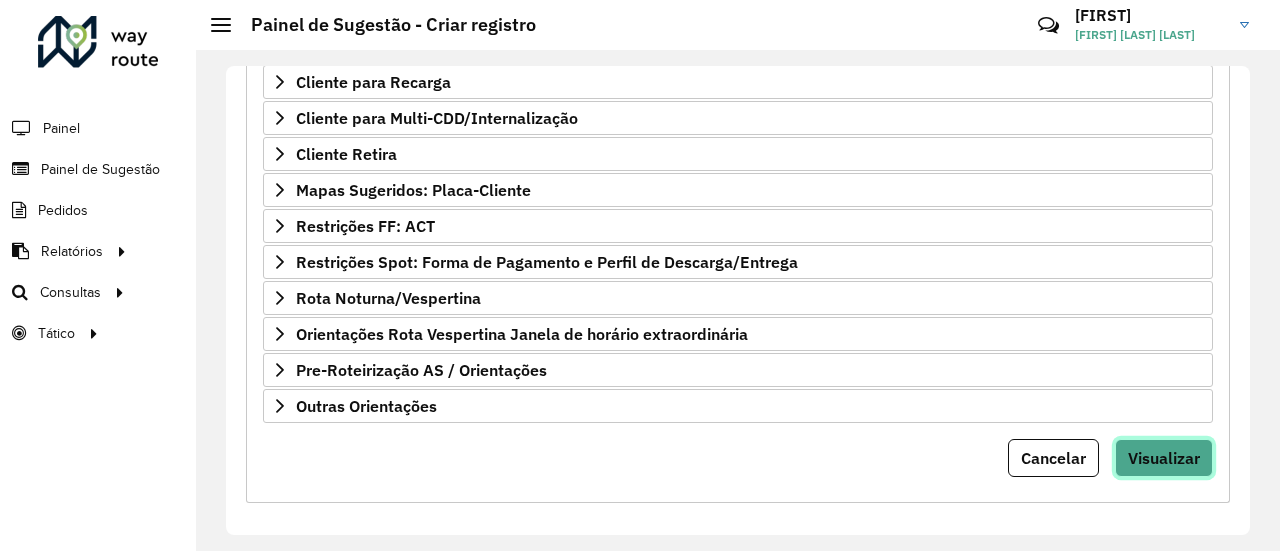 click on "Visualizar" at bounding box center [1164, 458] 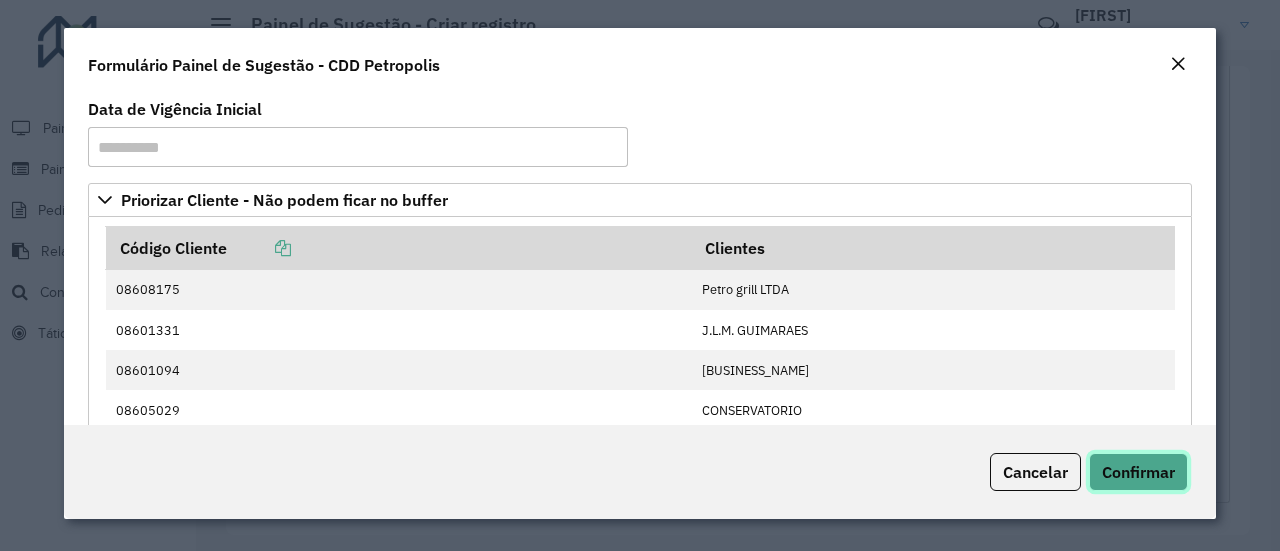click on "Confirmar" 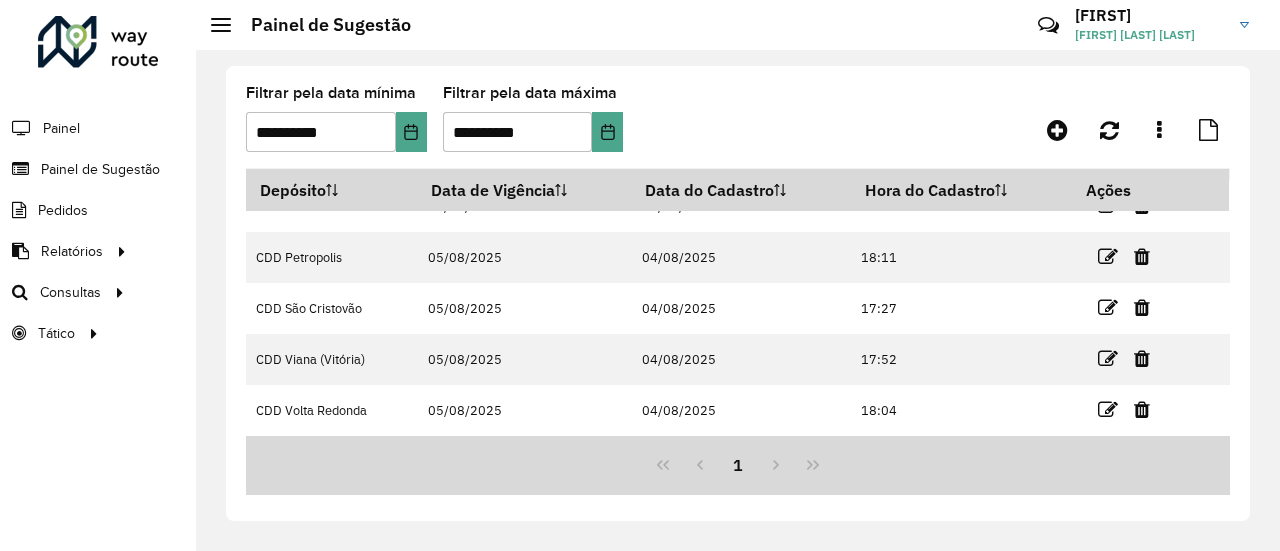 scroll, scrollTop: 188, scrollLeft: 0, axis: vertical 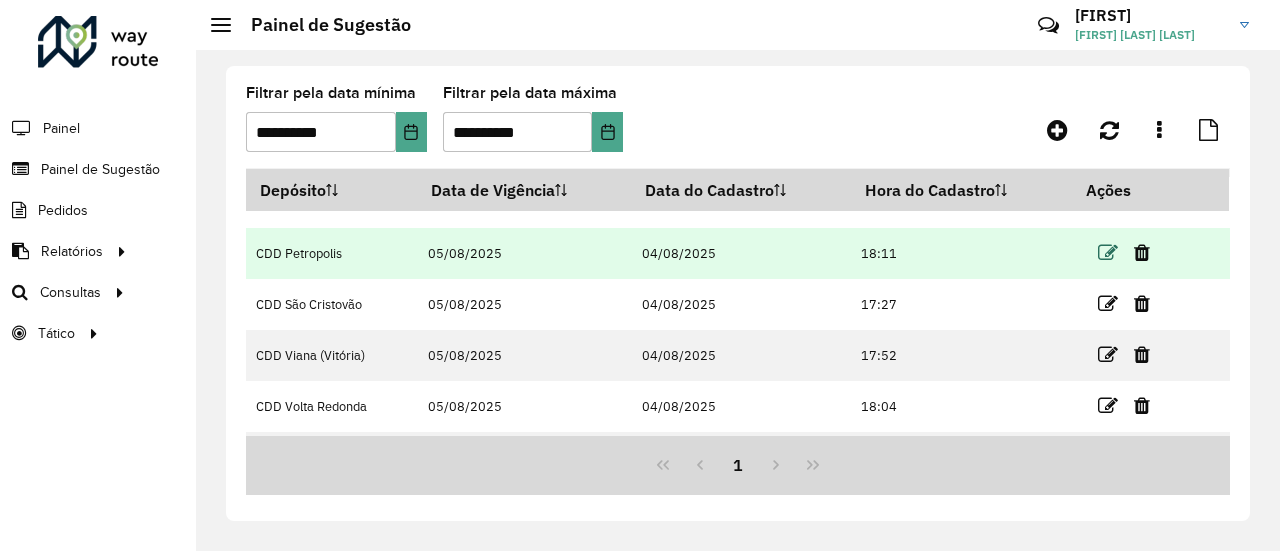 click at bounding box center [1108, 253] 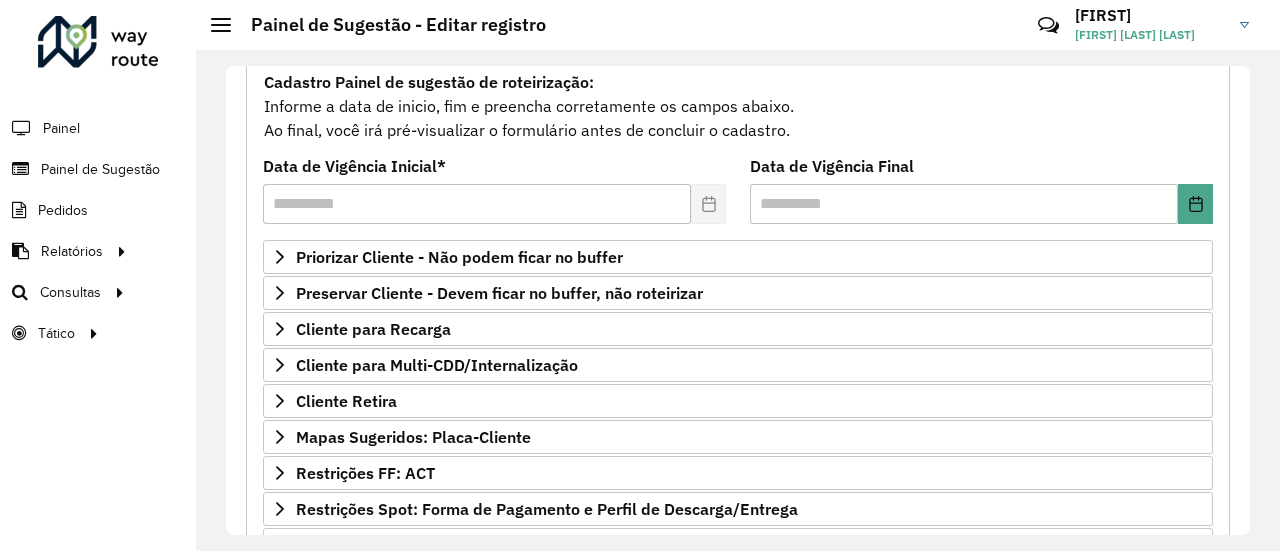 scroll, scrollTop: 190, scrollLeft: 0, axis: vertical 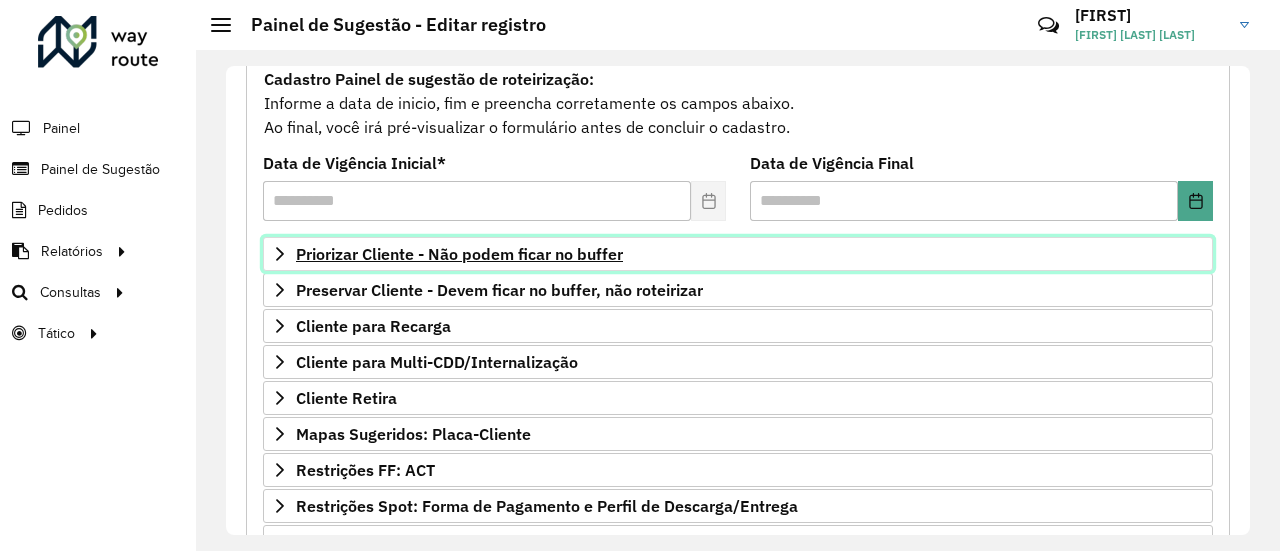 click on "Priorizar Cliente - Não podem ficar no buffer" at bounding box center (738, 254) 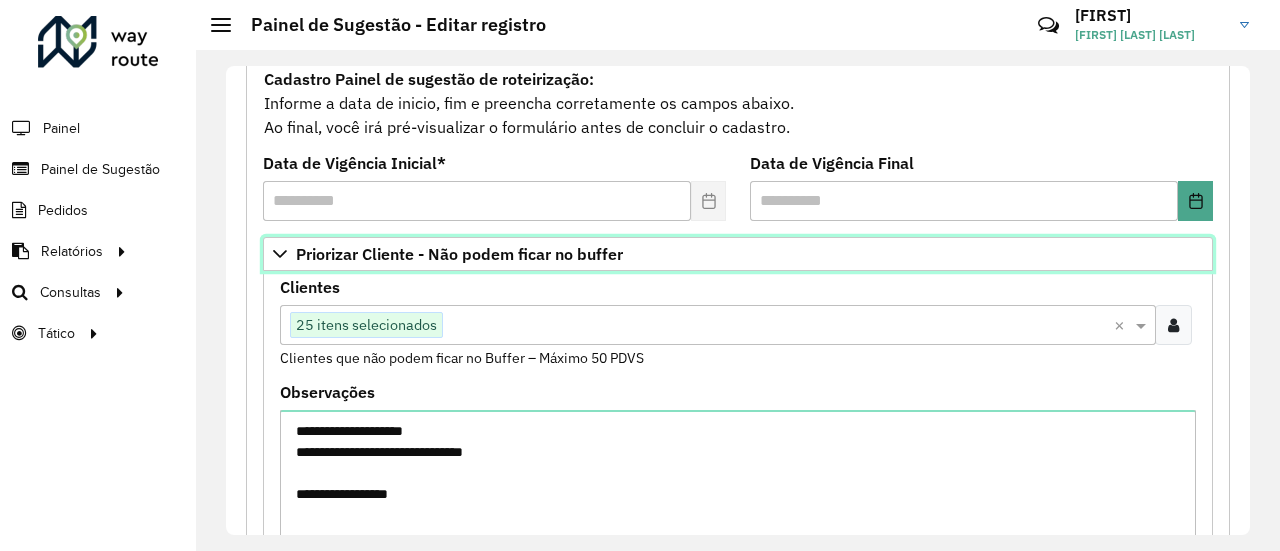 scroll, scrollTop: 768, scrollLeft: 0, axis: vertical 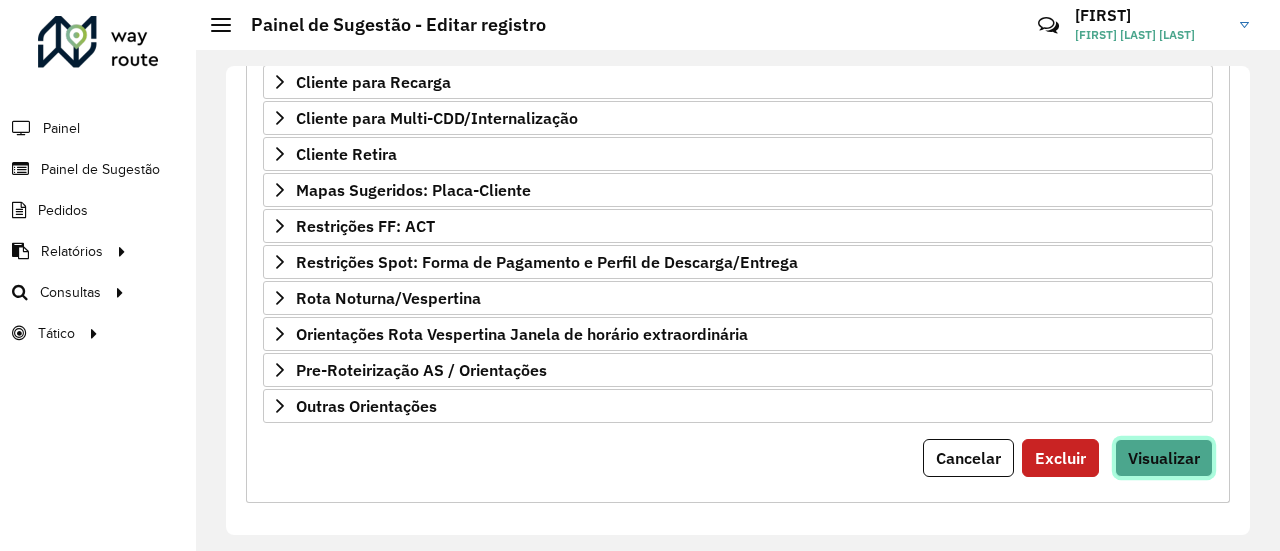 click on "Visualizar" at bounding box center [1164, 458] 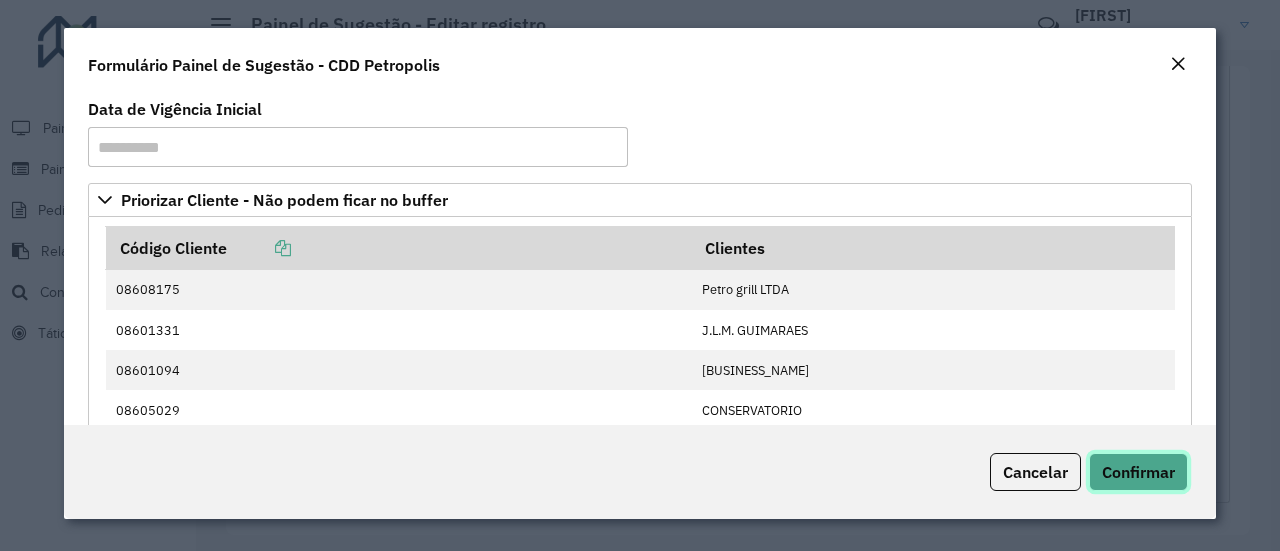 click on "Confirmar" 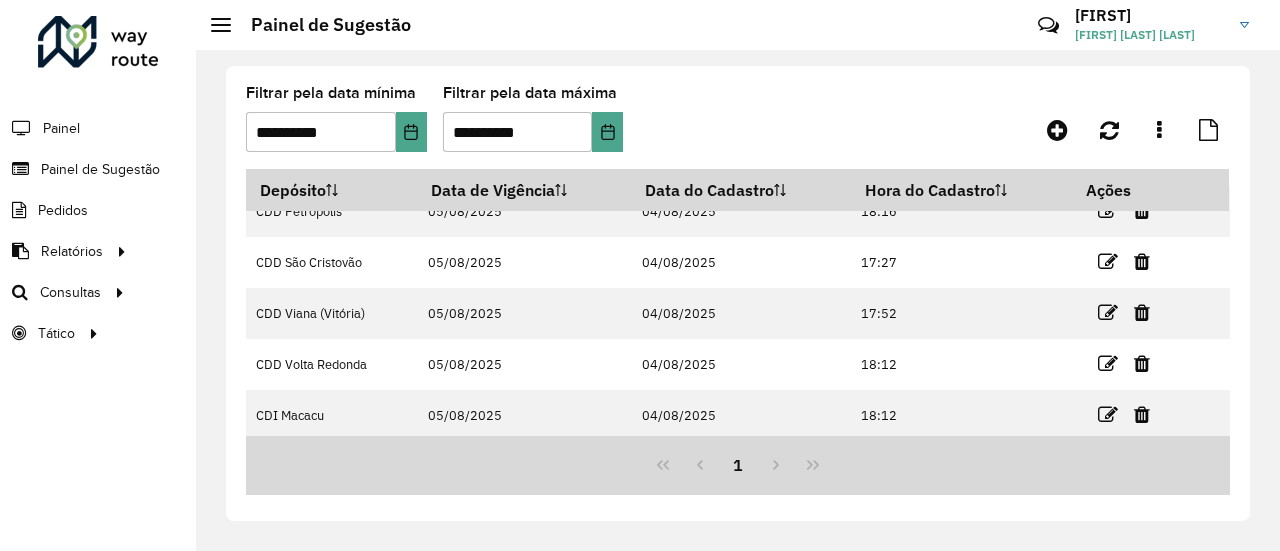 scroll, scrollTop: 0, scrollLeft: 0, axis: both 